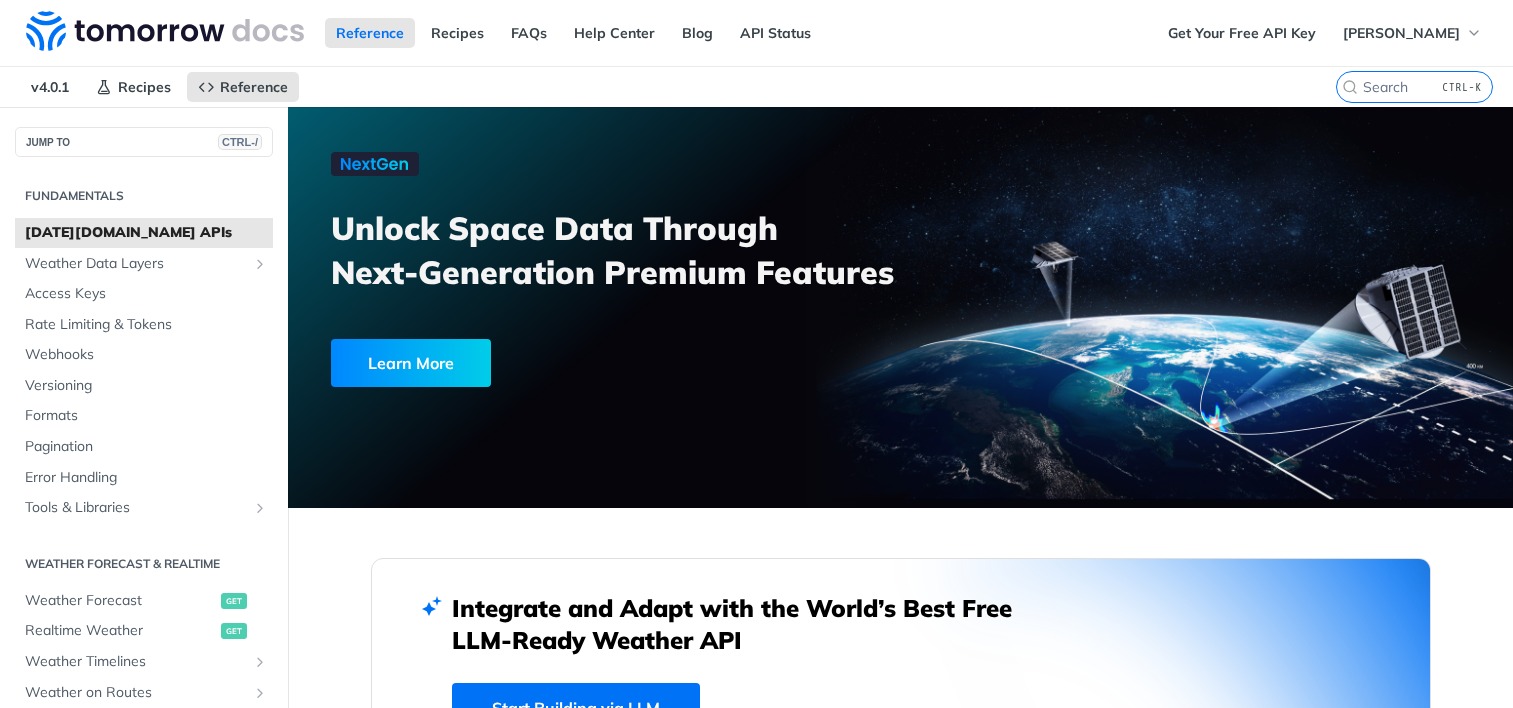 scroll, scrollTop: 0, scrollLeft: 0, axis: both 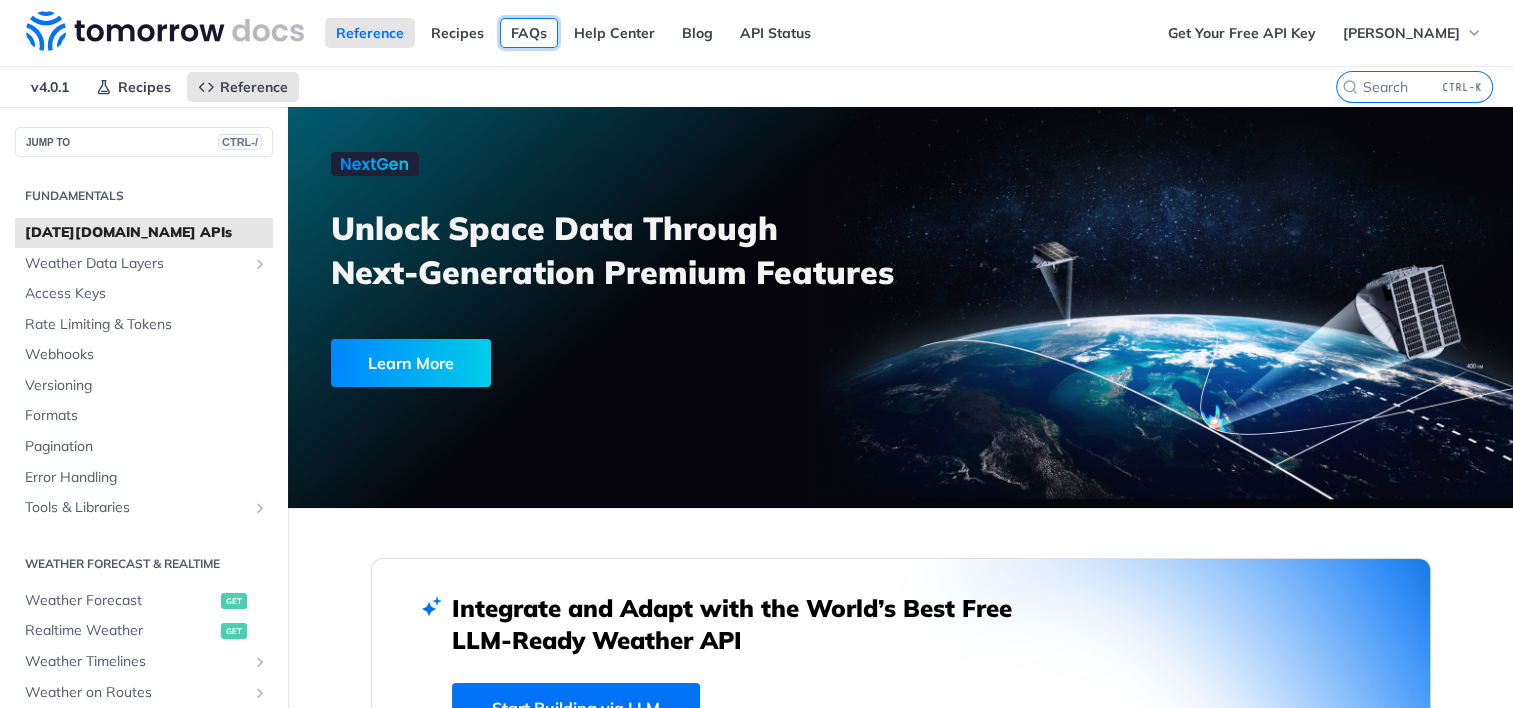click on "FAQs" at bounding box center (529, 33) 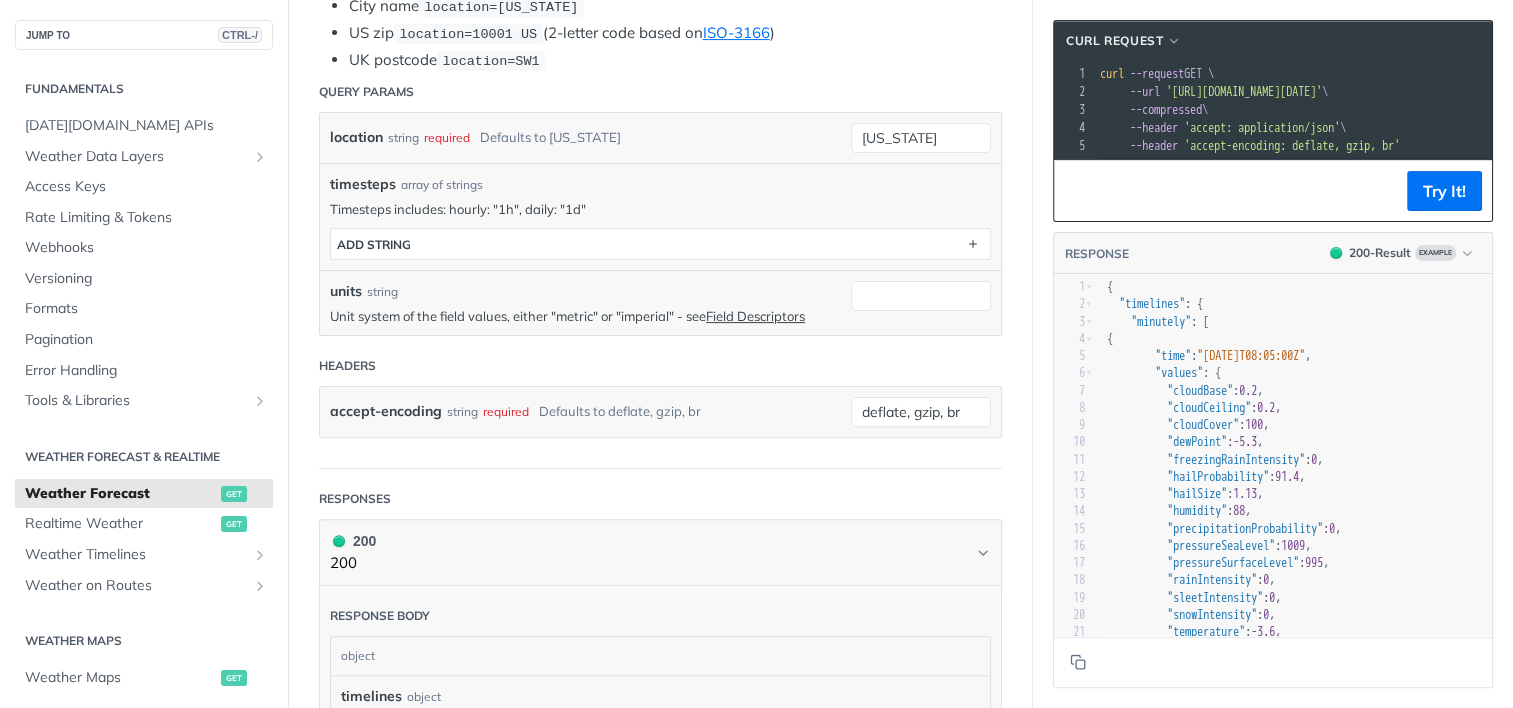 scroll, scrollTop: 600, scrollLeft: 0, axis: vertical 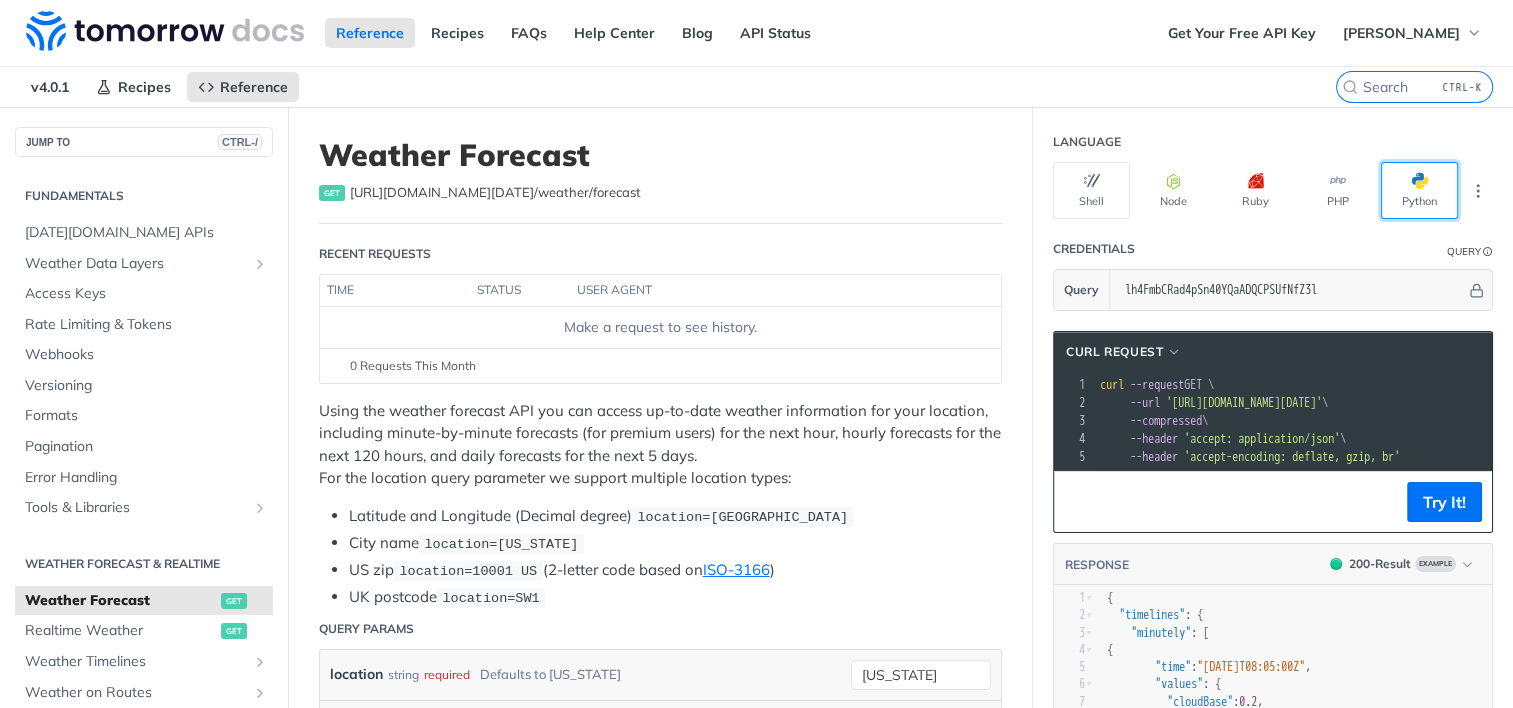 click on "Python" at bounding box center [1419, 190] 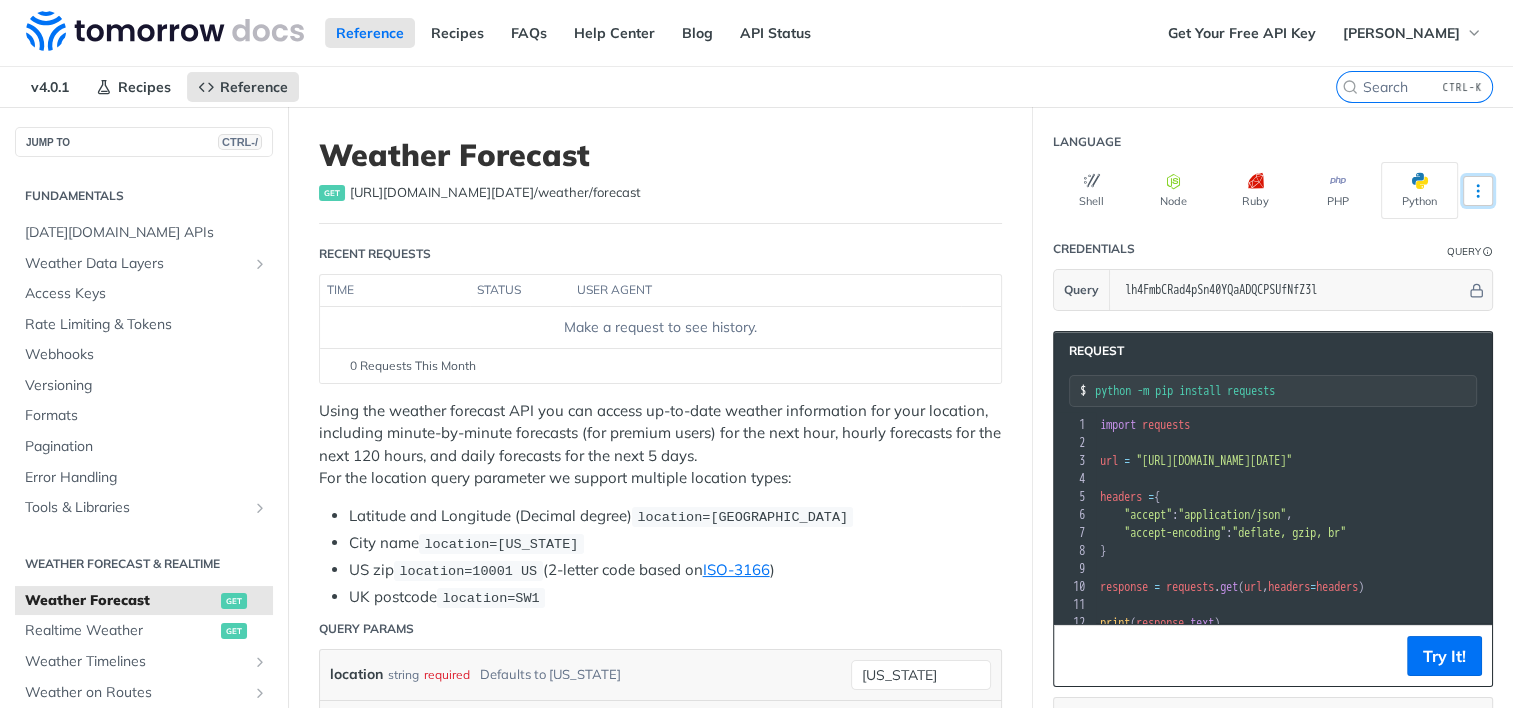 click 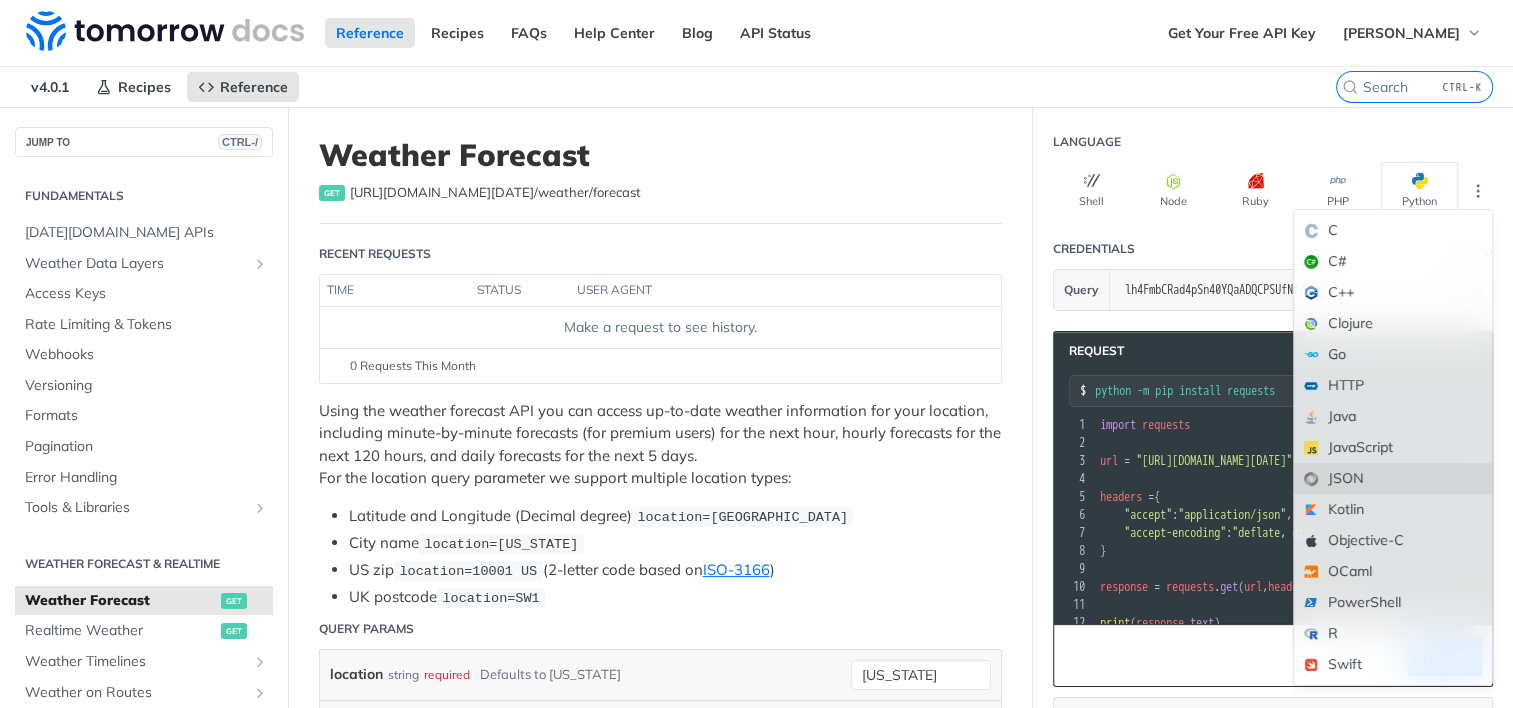 click on "JSON" at bounding box center (1393, 478) 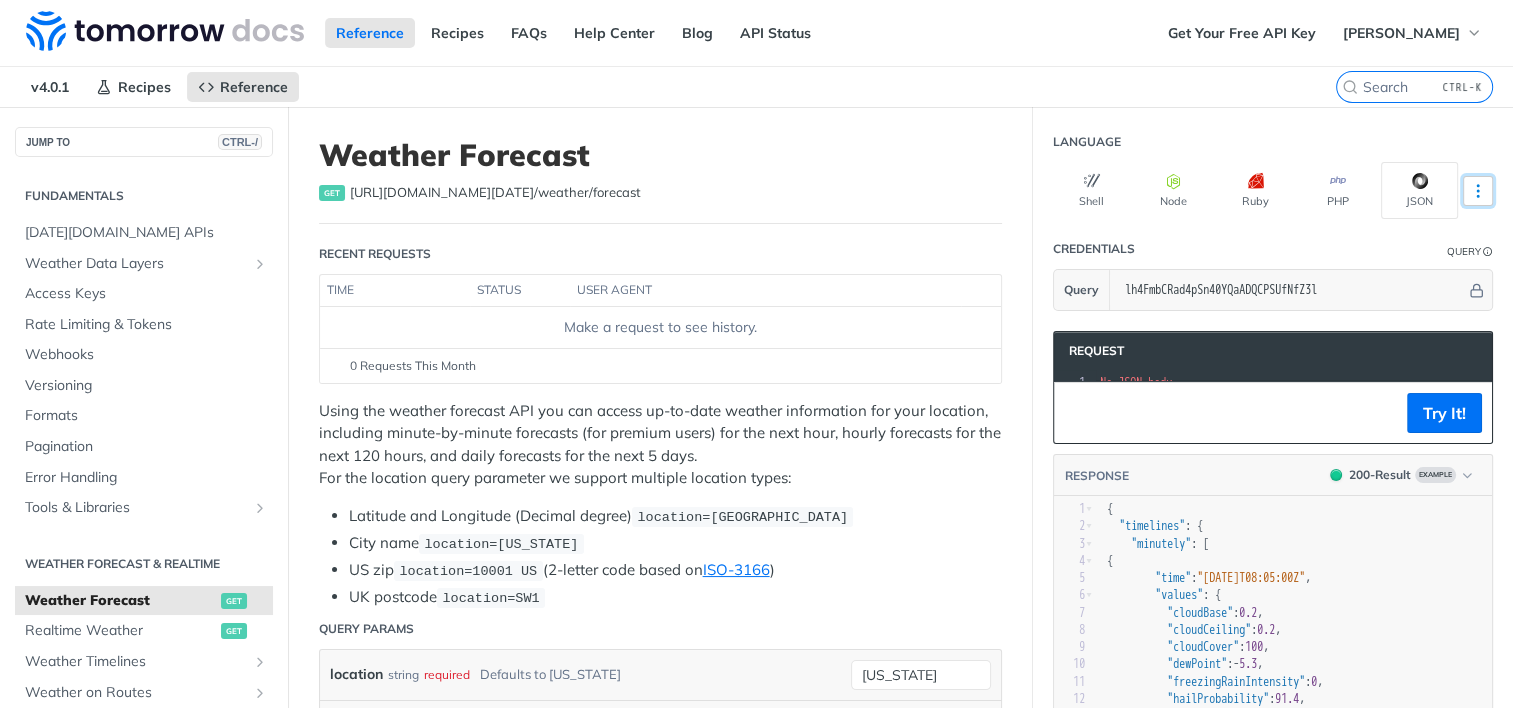 click 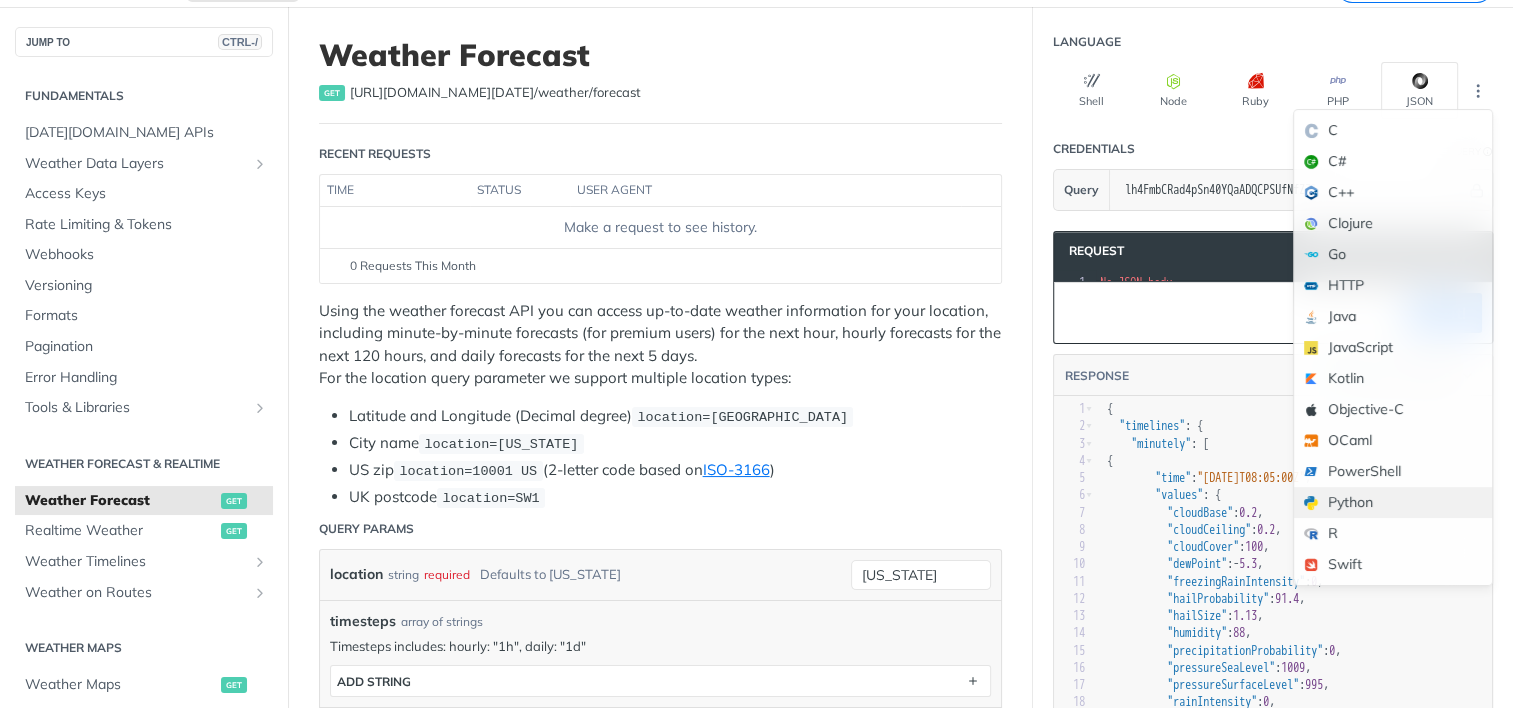 click on "Python" at bounding box center [1393, 502] 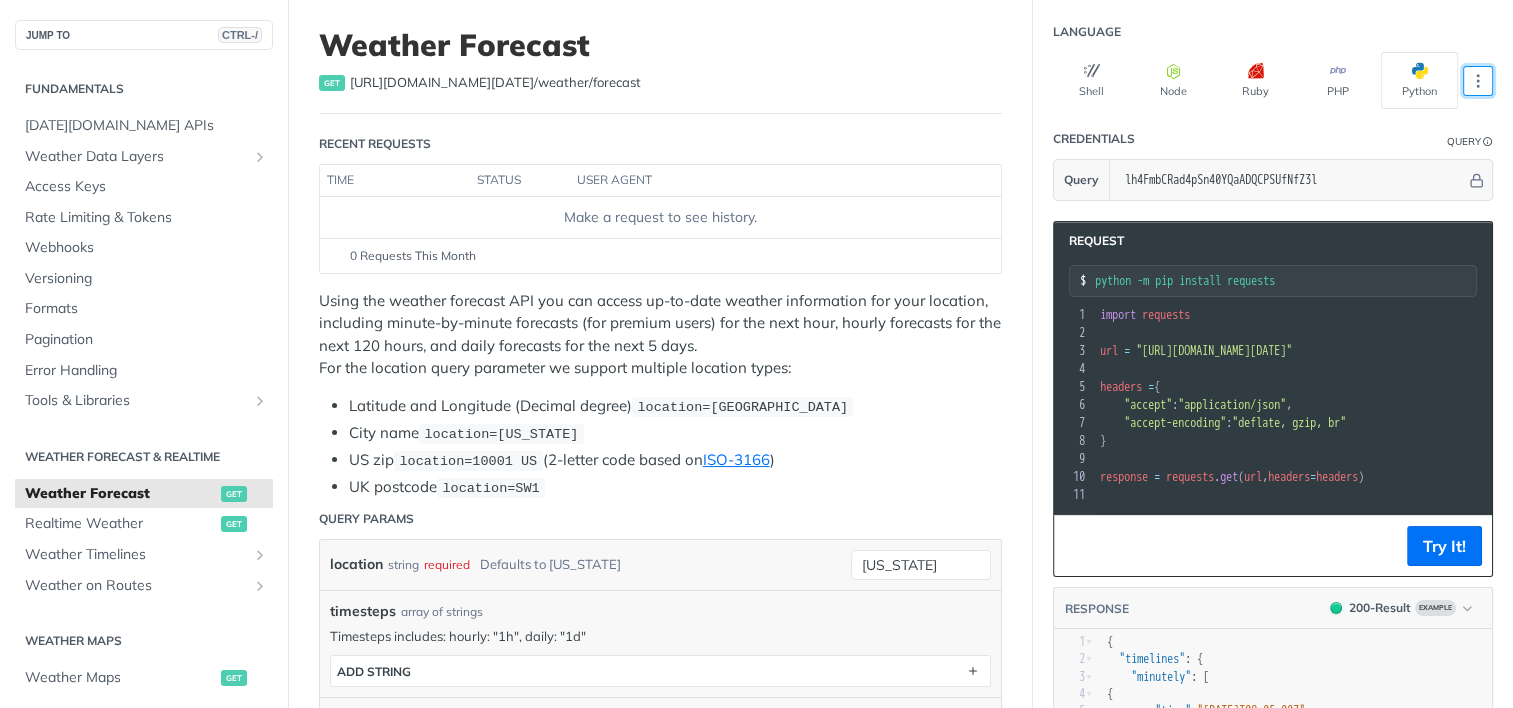 scroll, scrollTop: 0, scrollLeft: 0, axis: both 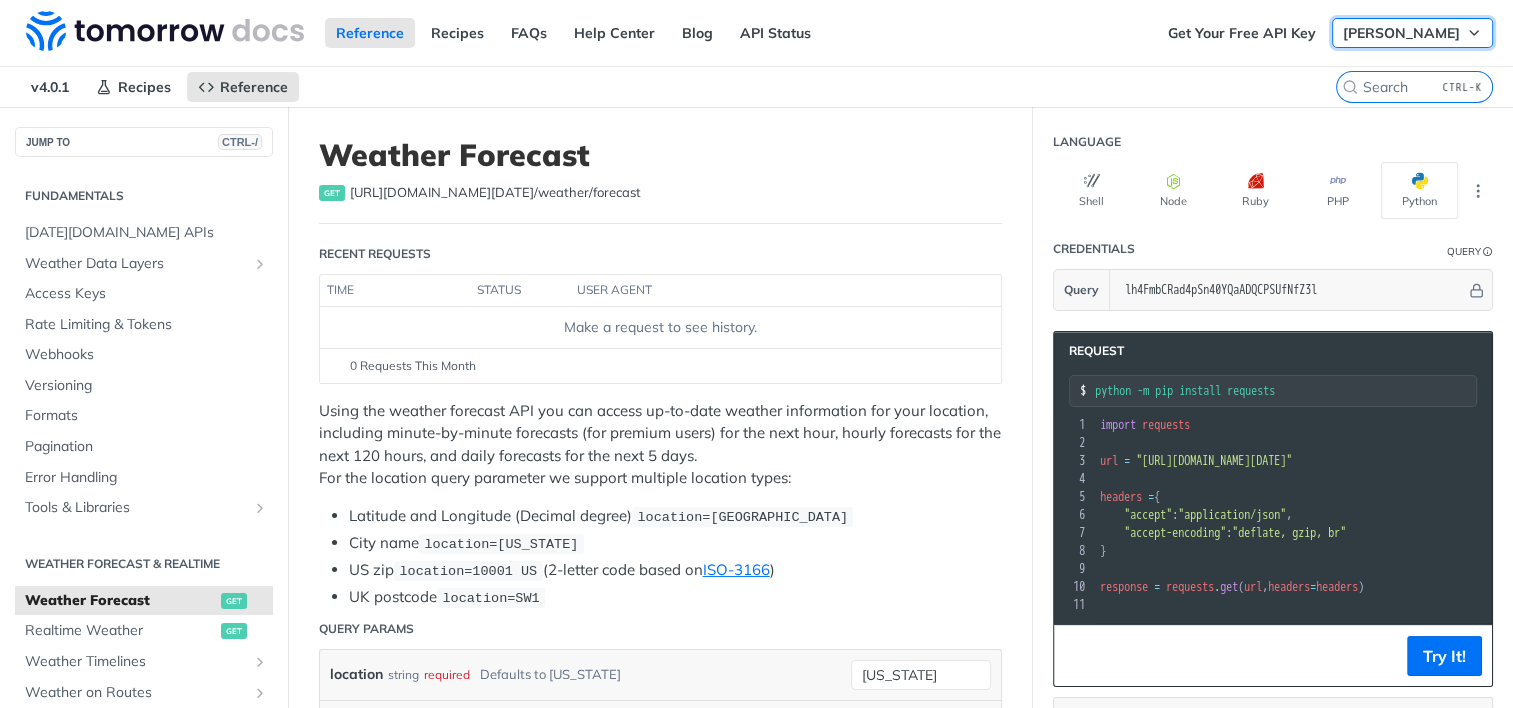 click 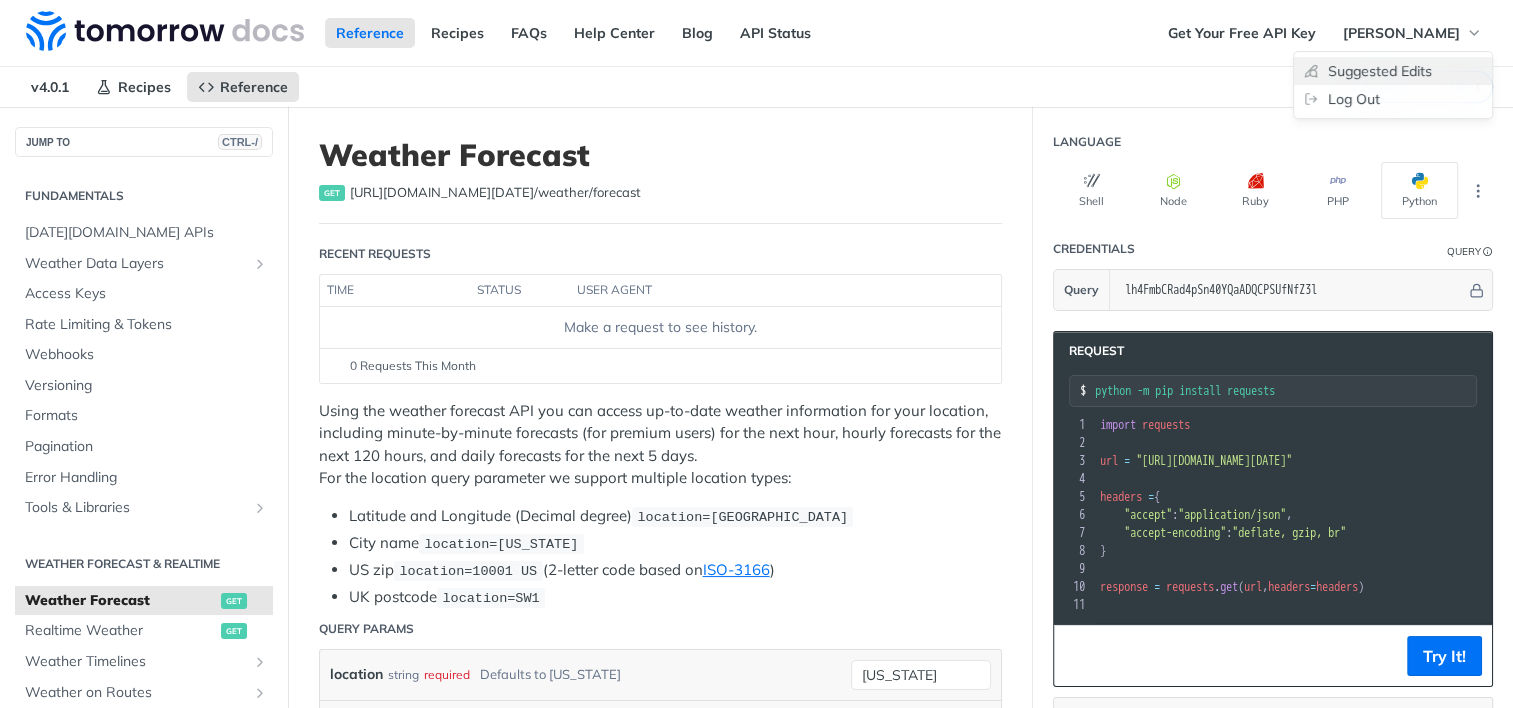 click on "Suggested Edits" at bounding box center [1393, 71] 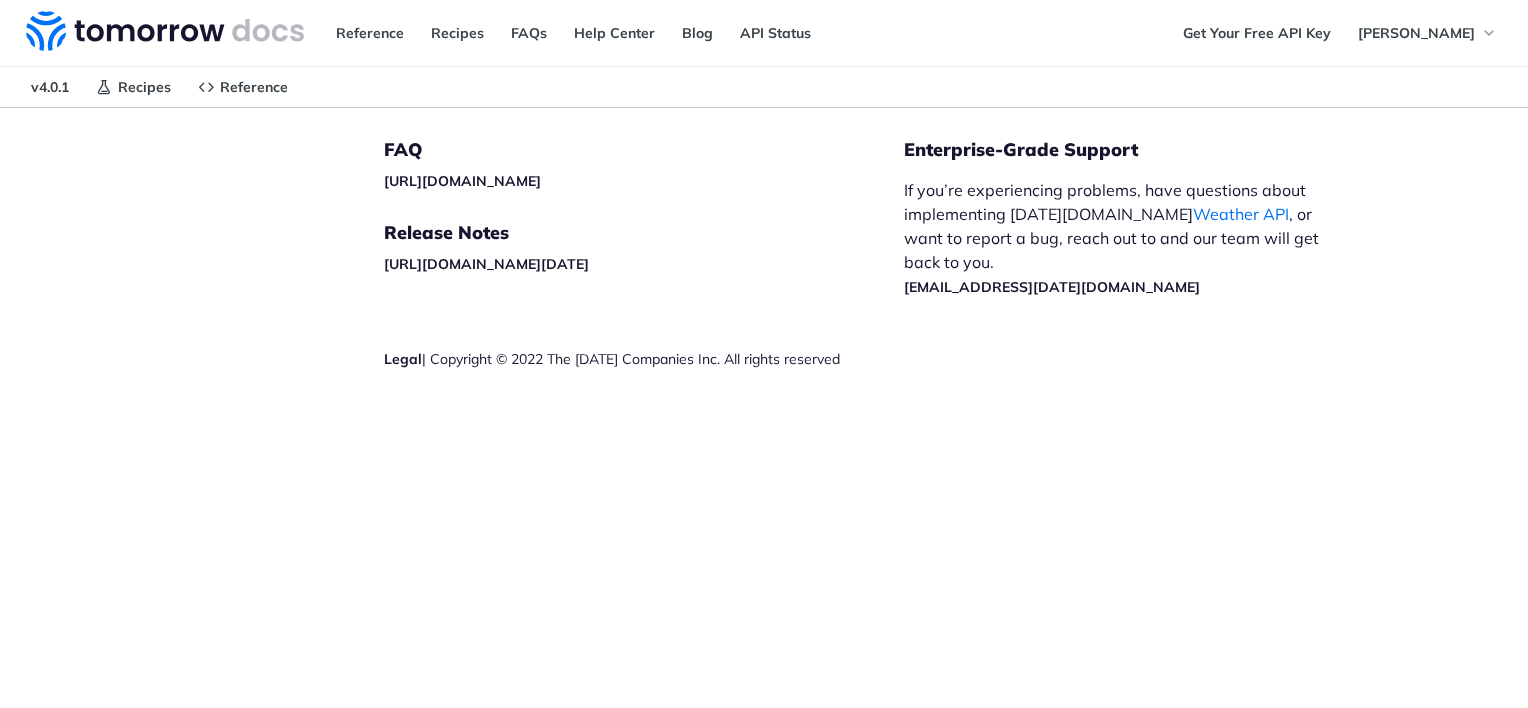 scroll, scrollTop: 0, scrollLeft: 0, axis: both 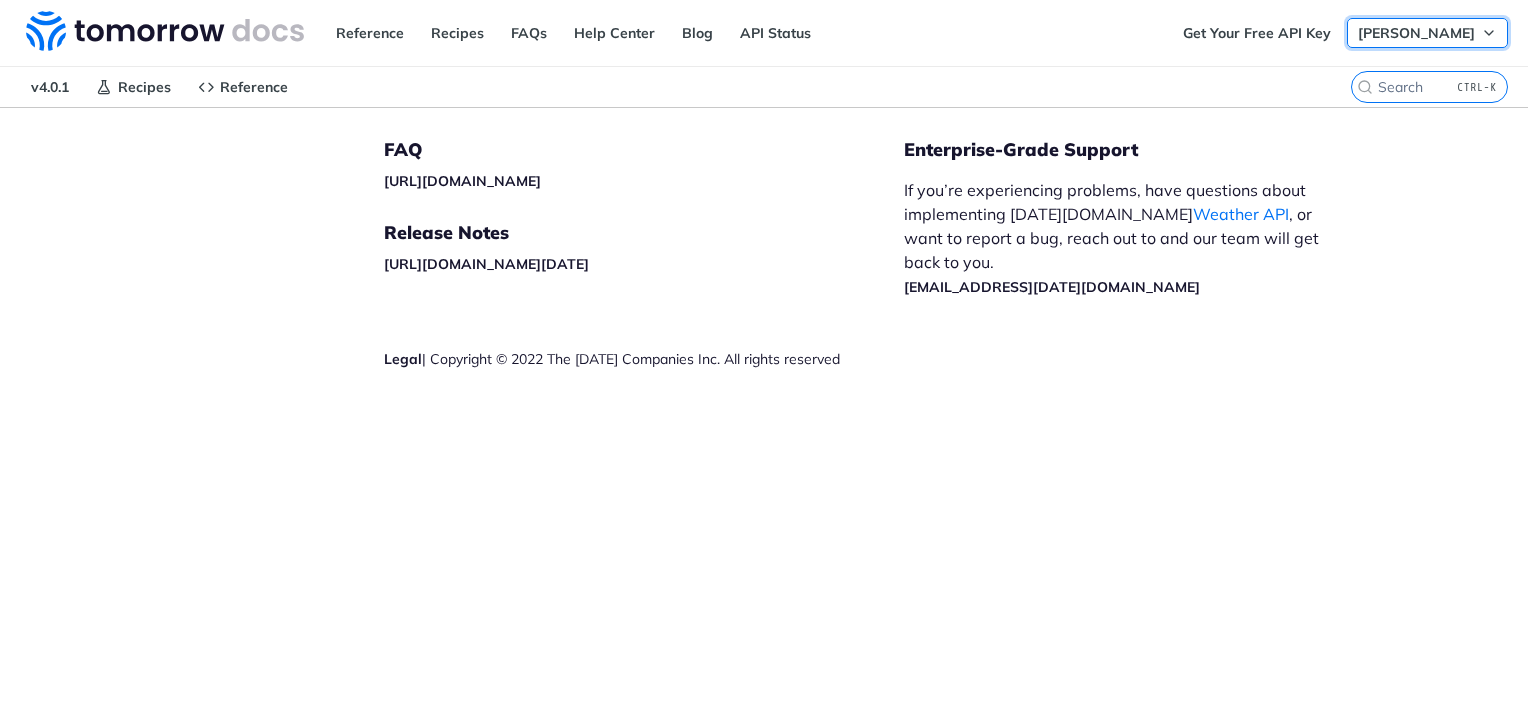 click on "[PERSON_NAME]" at bounding box center (1416, 33) 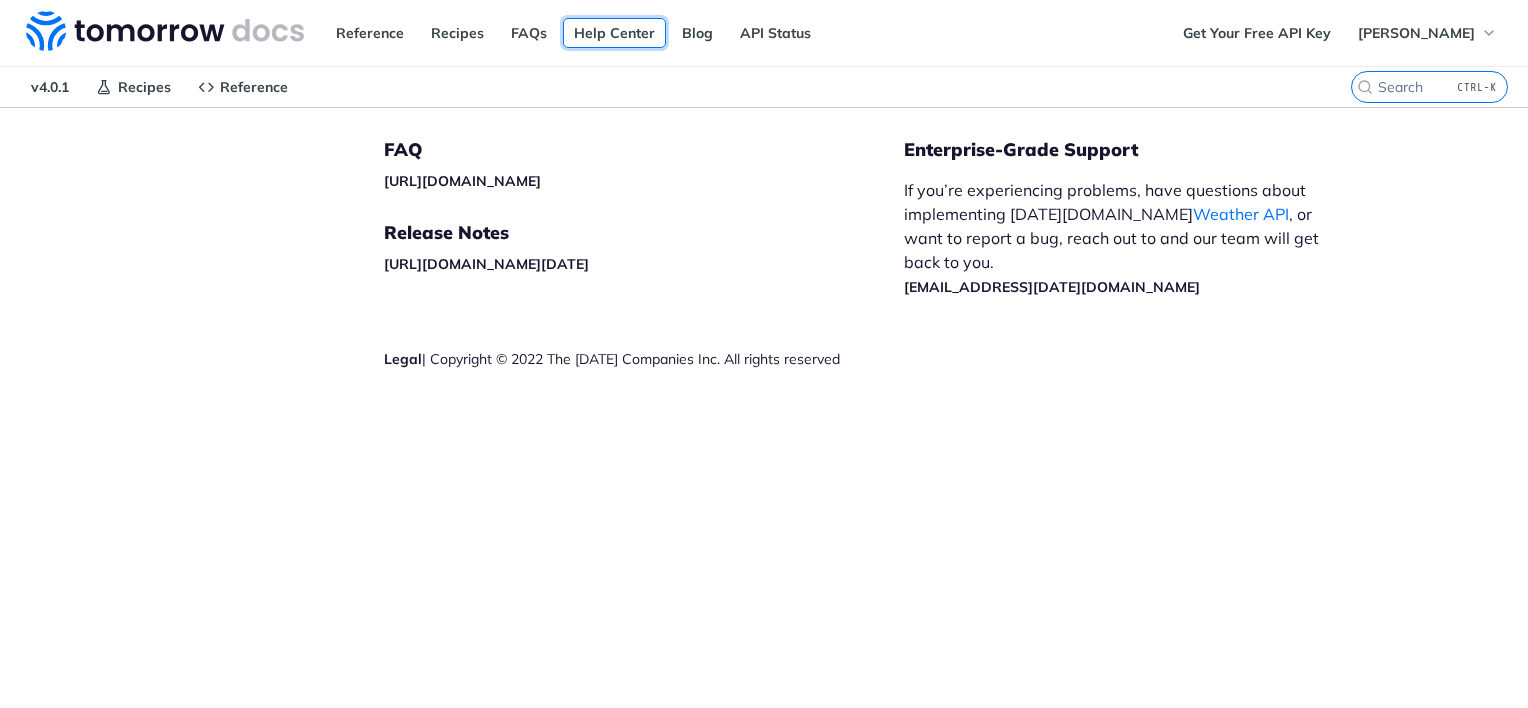 click on "Help Center" at bounding box center [614, 33] 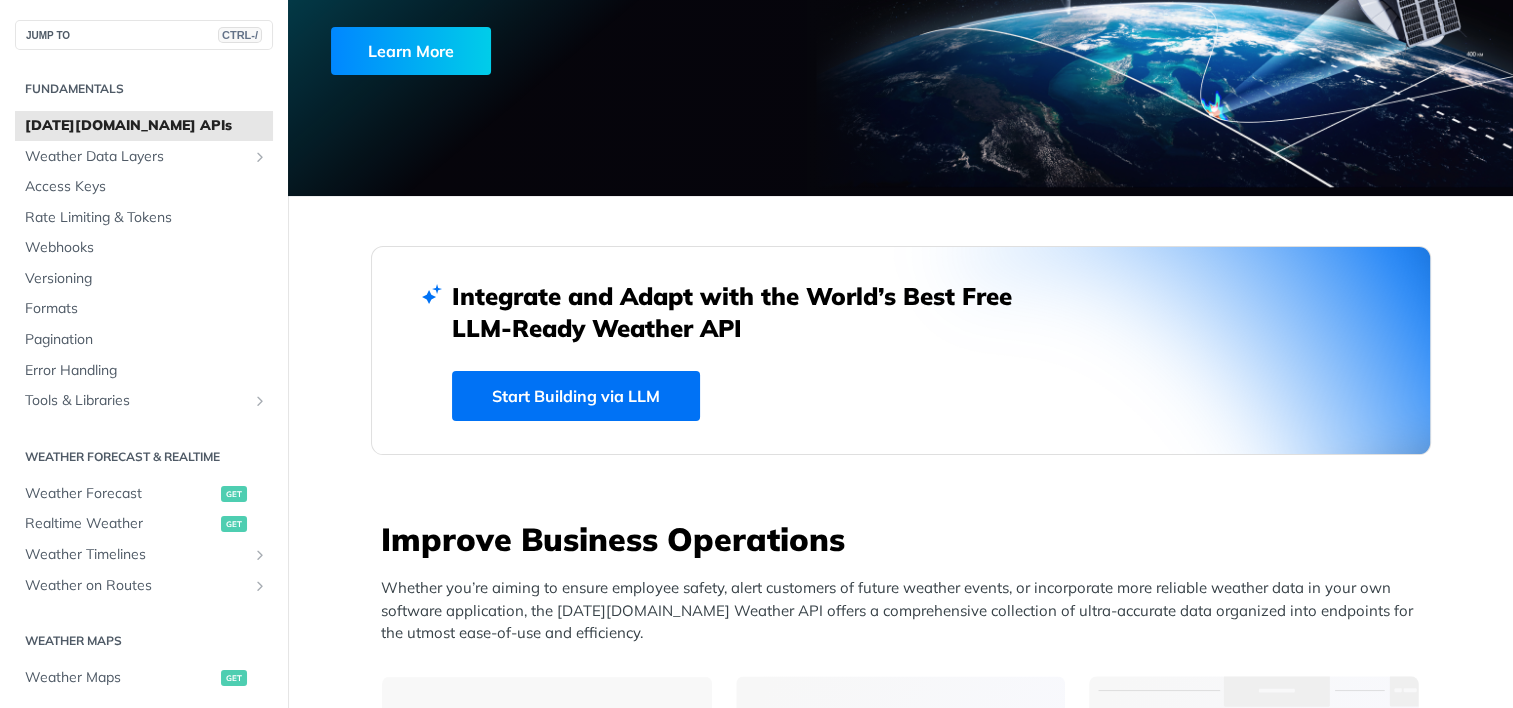 scroll, scrollTop: 300, scrollLeft: 0, axis: vertical 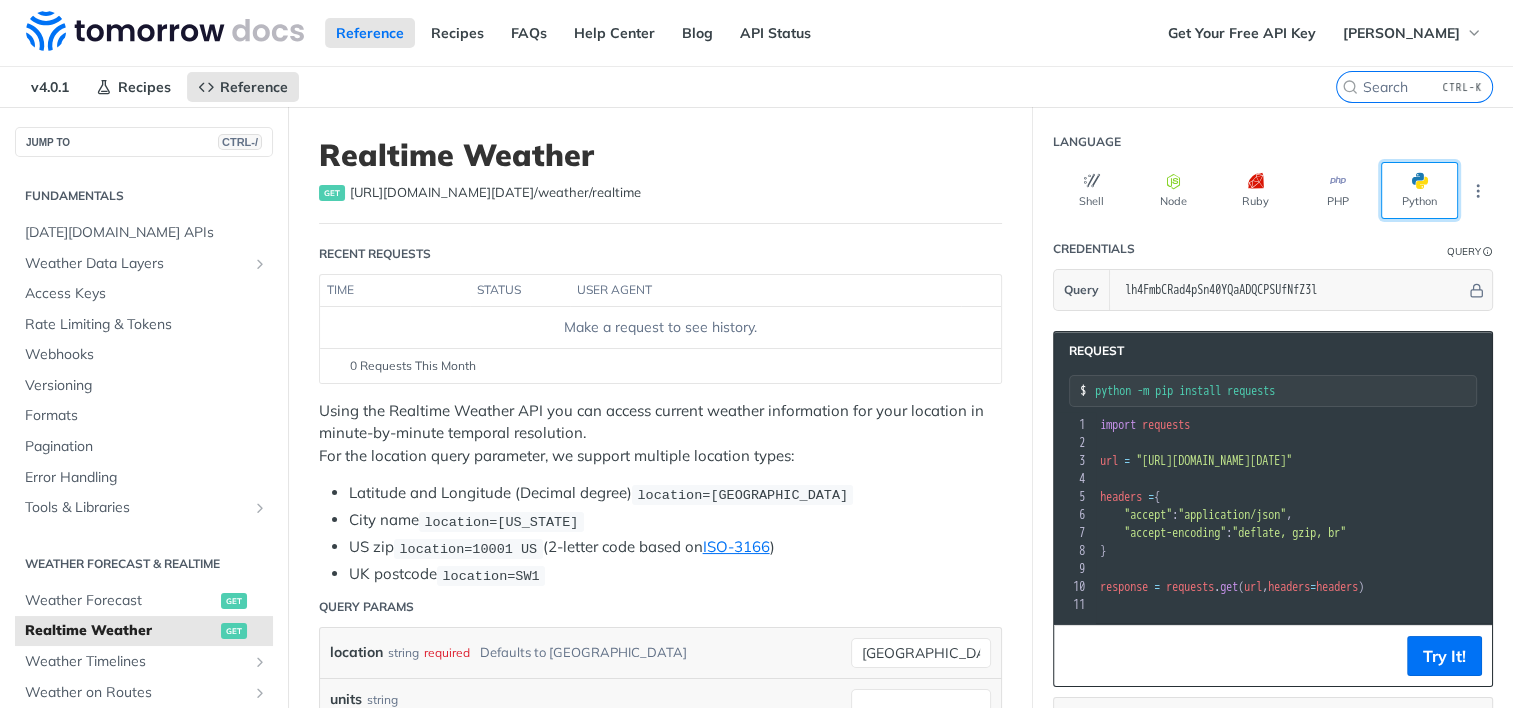 click on "Python" at bounding box center [1419, 190] 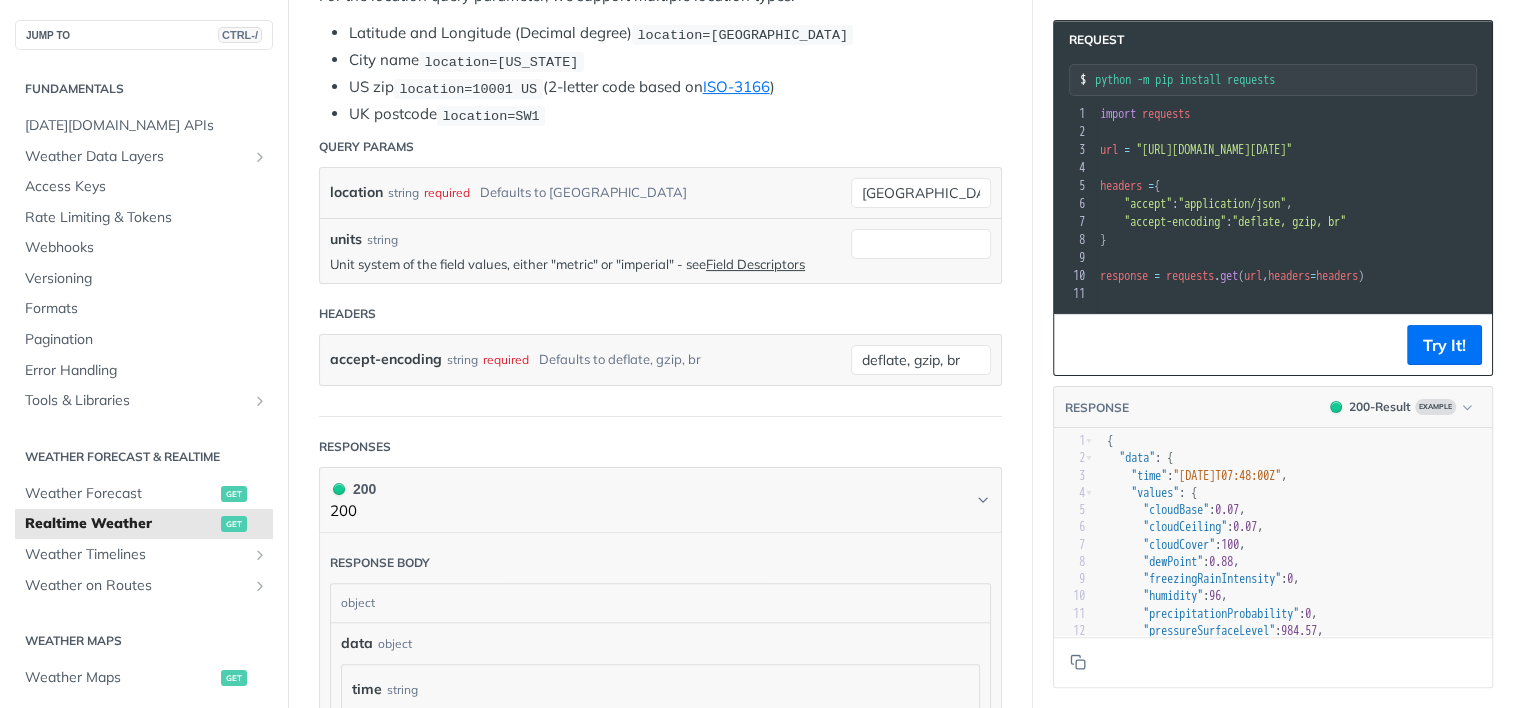scroll, scrollTop: 500, scrollLeft: 0, axis: vertical 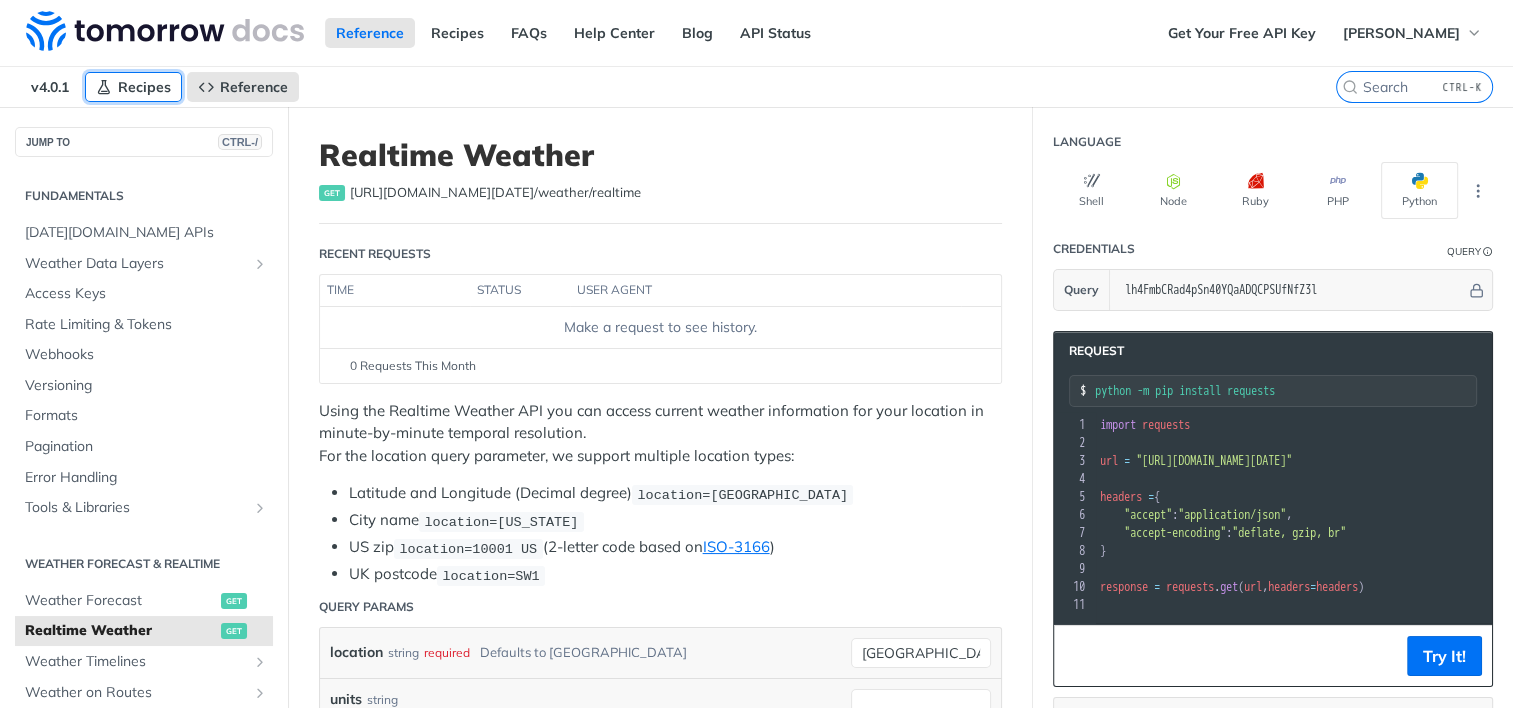 click on "Recipes" at bounding box center (133, 87) 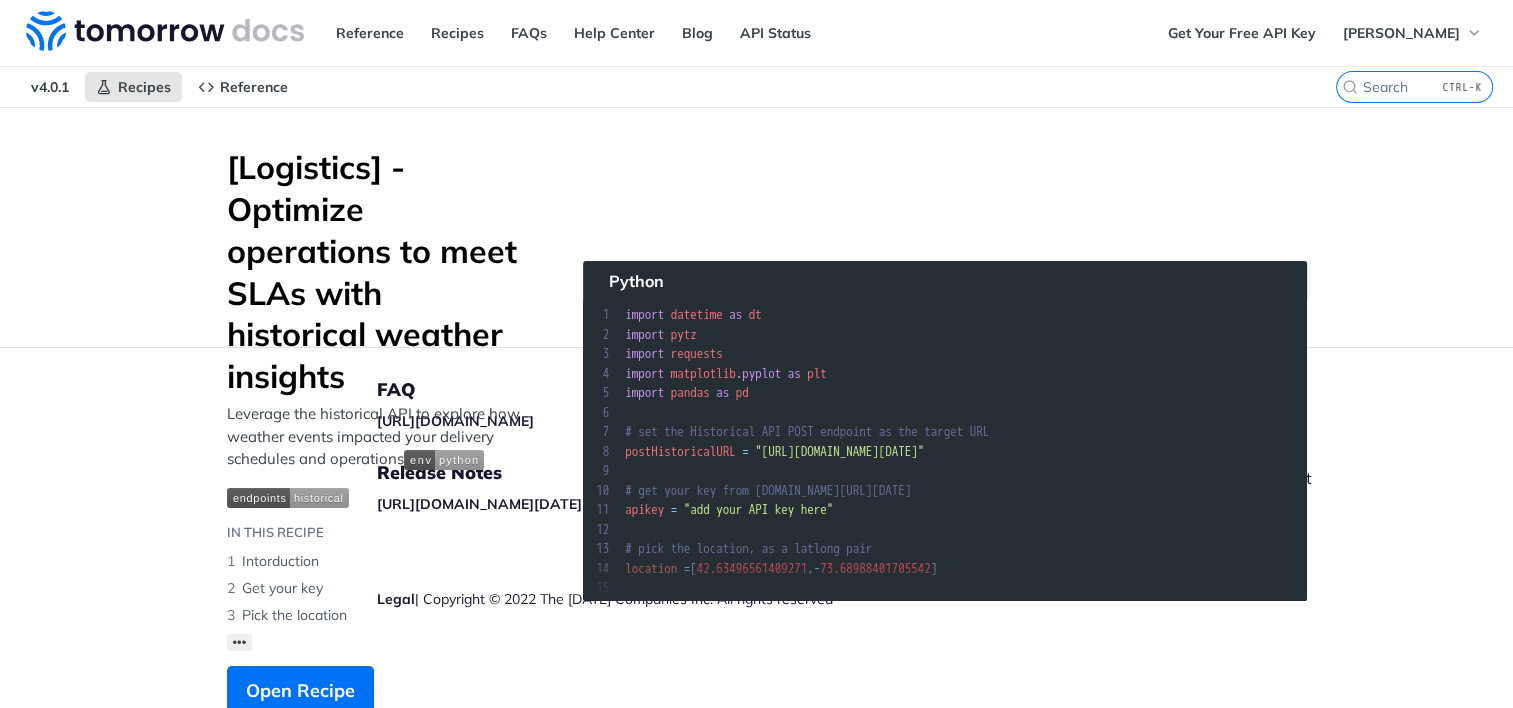 click on "v4.0.1" at bounding box center (50, 87) 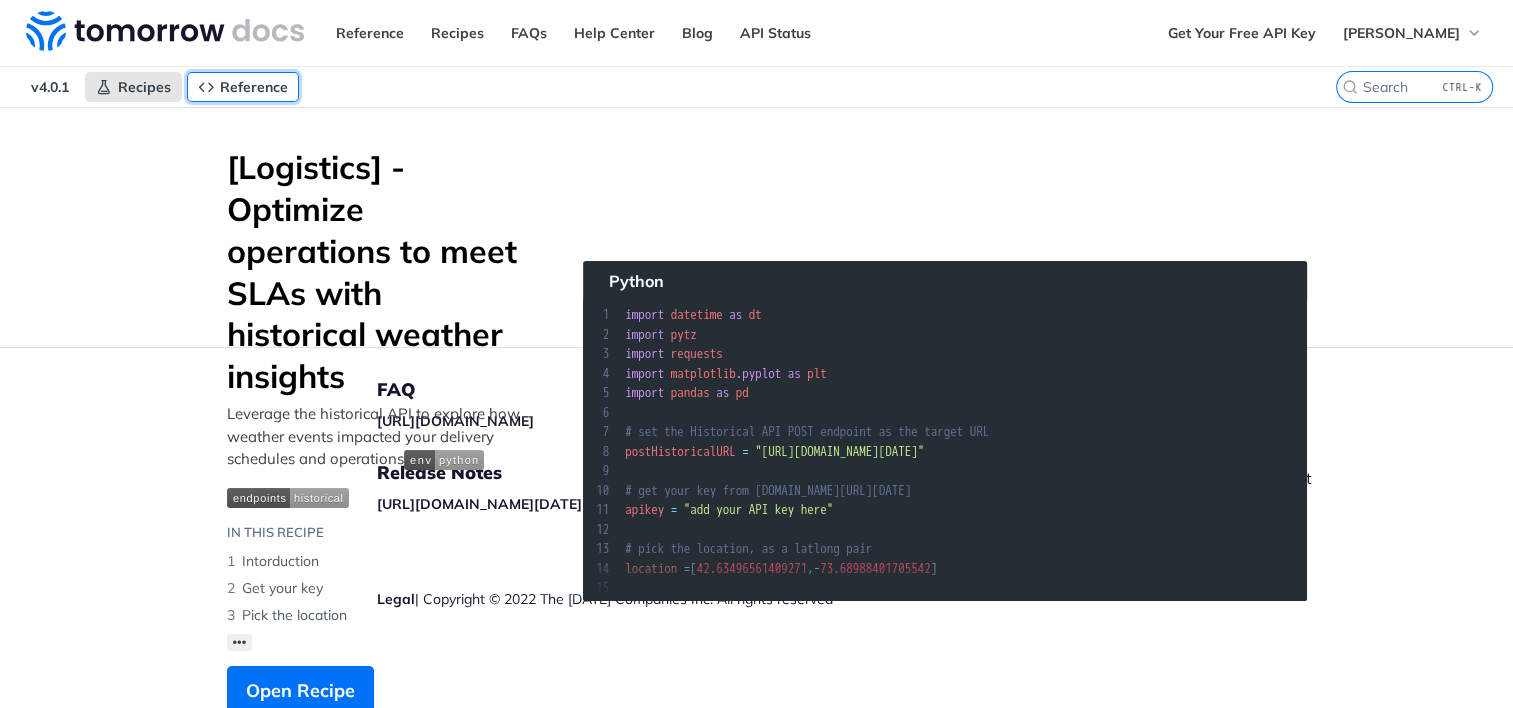 click on "Reference" at bounding box center (243, 87) 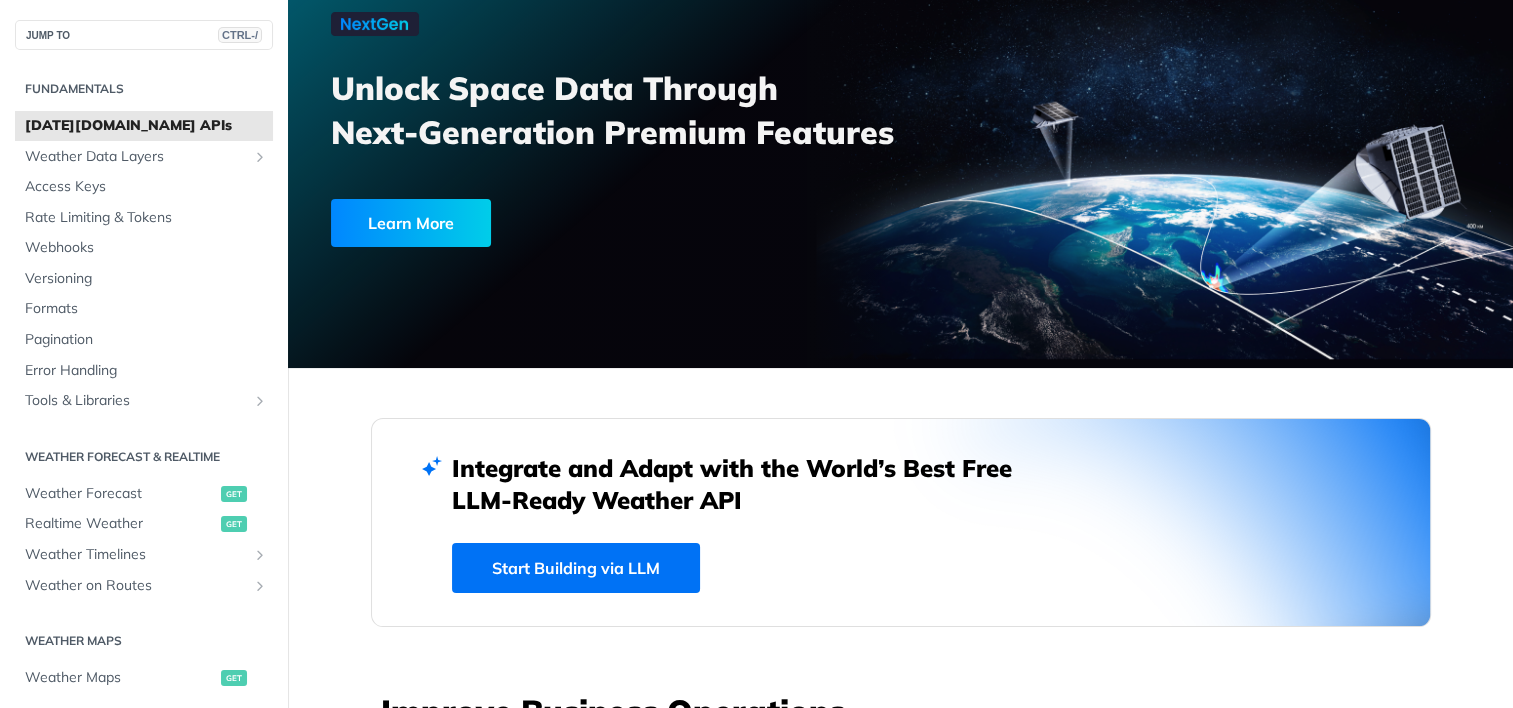 scroll, scrollTop: 0, scrollLeft: 0, axis: both 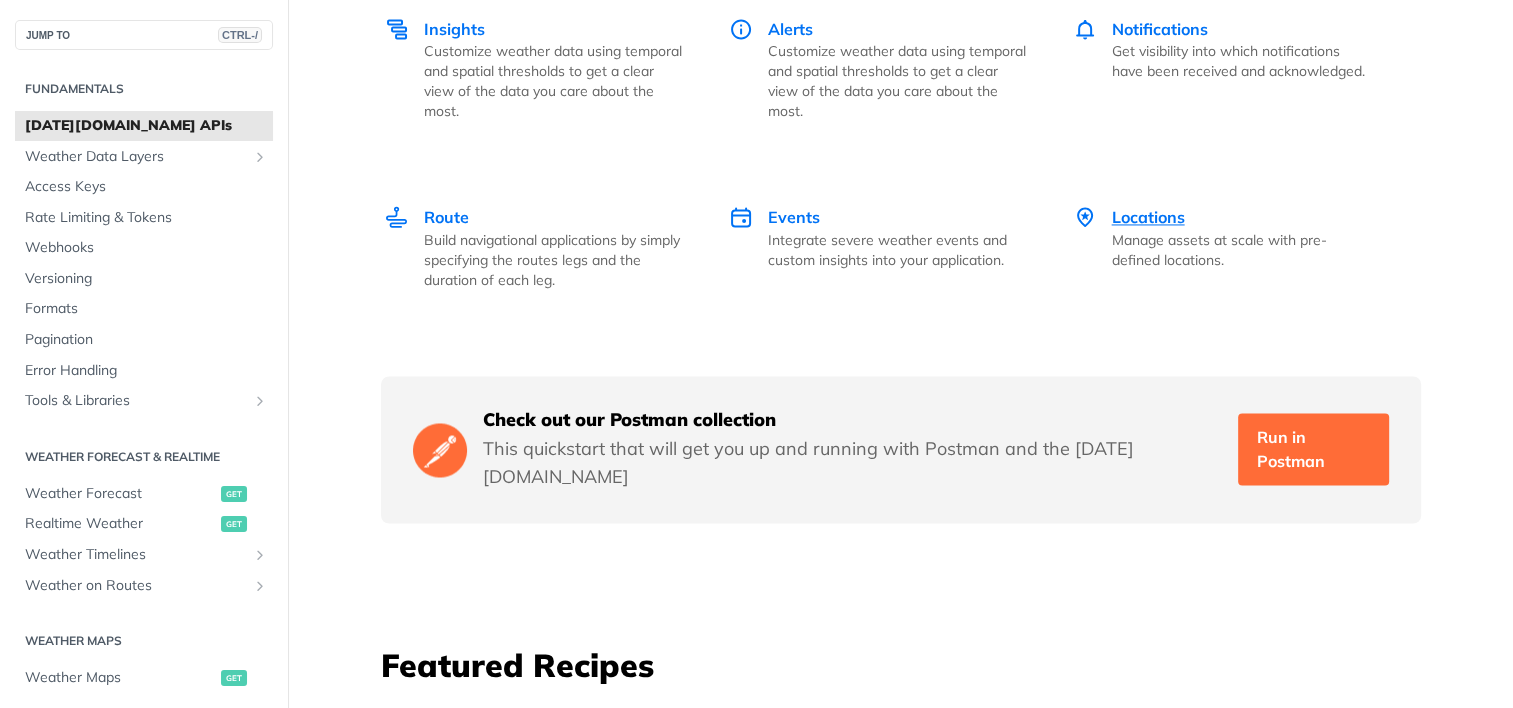 click on "Locations
Manage assets at scale with pre-defined locations." at bounding box center (1242, 237) 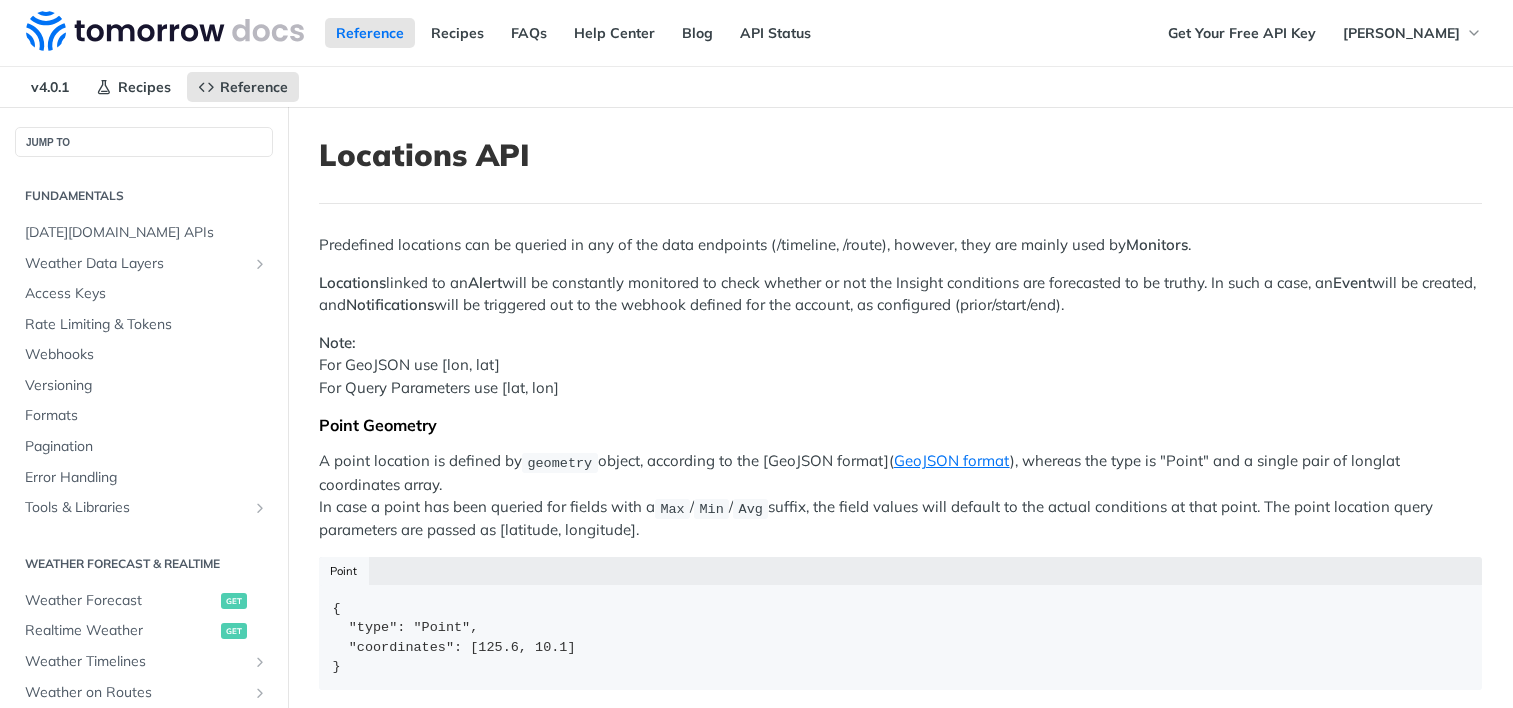 scroll, scrollTop: 0, scrollLeft: 0, axis: both 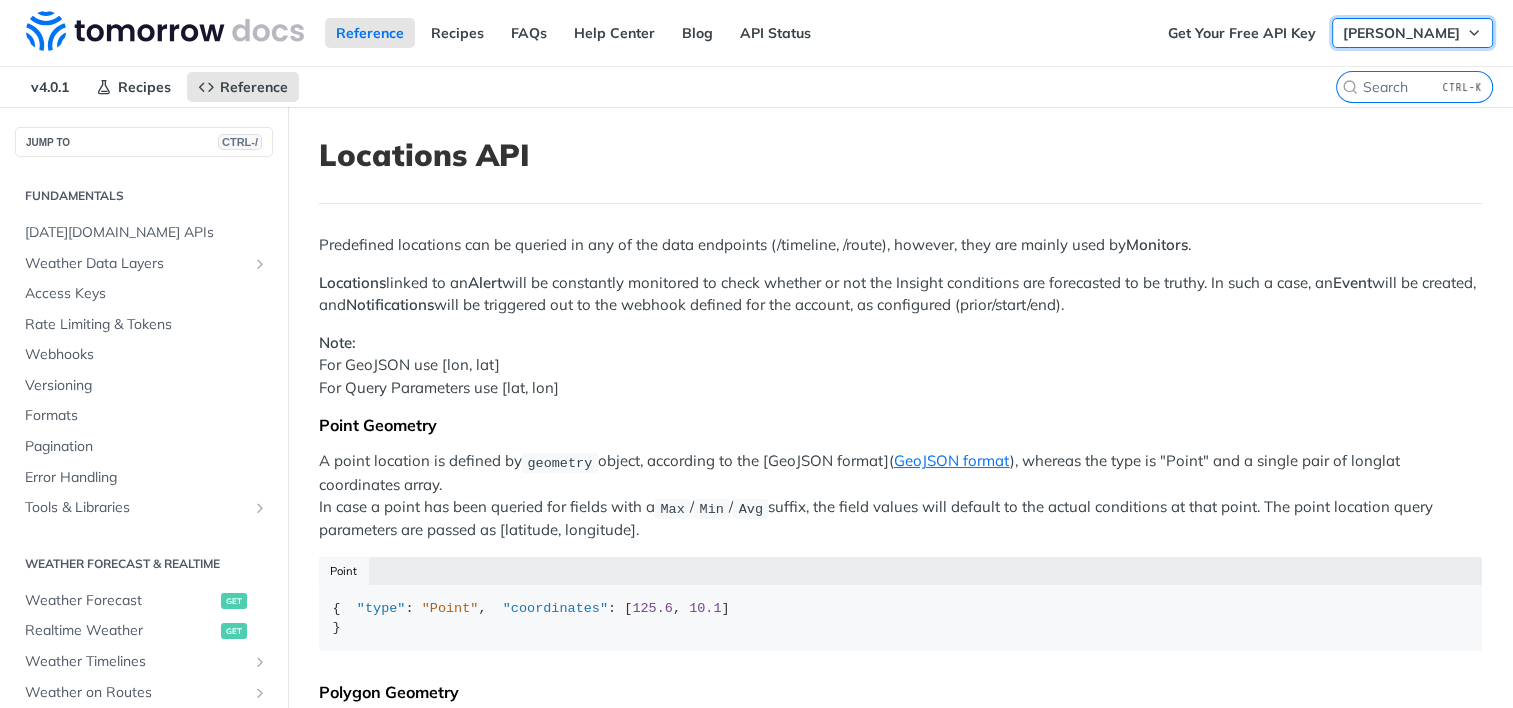 click 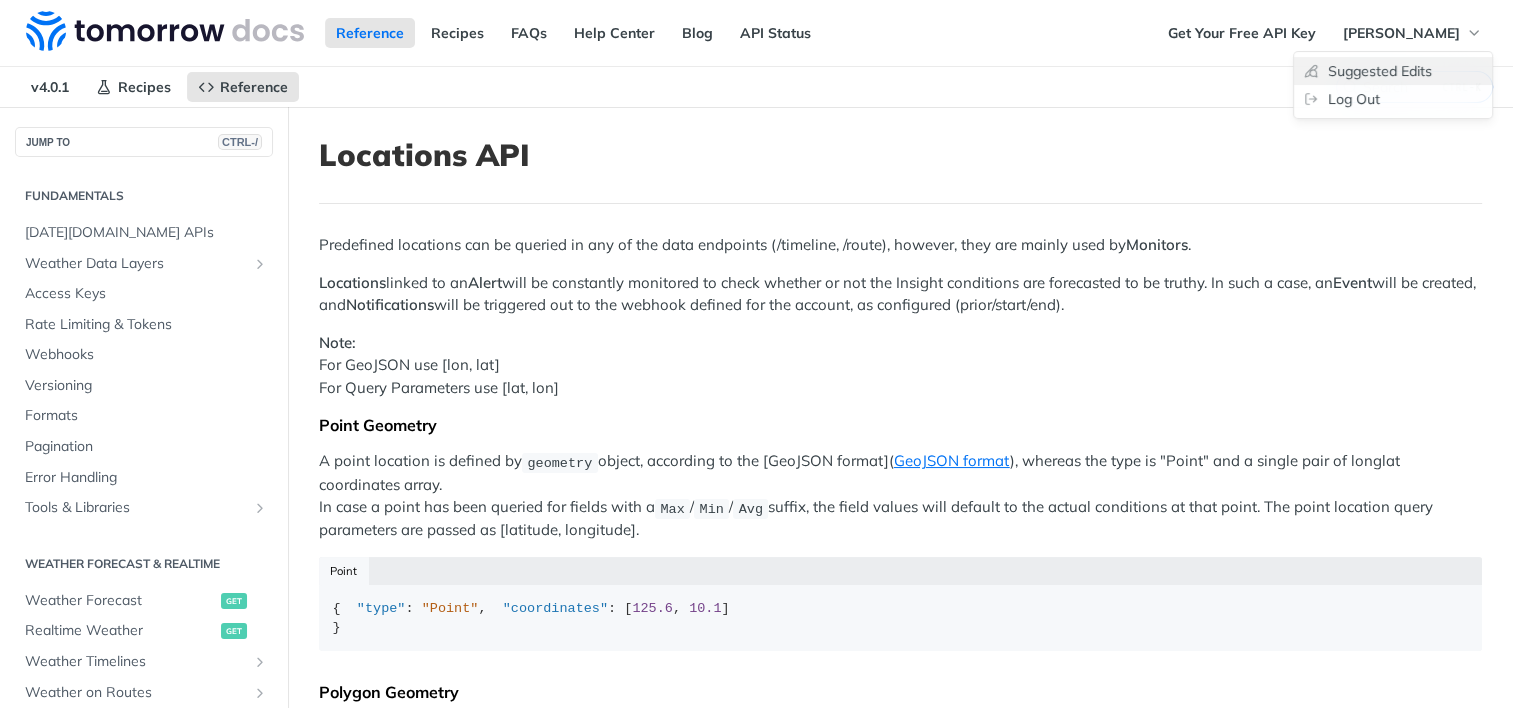 click on "Suggested Edits" at bounding box center [1393, 71] 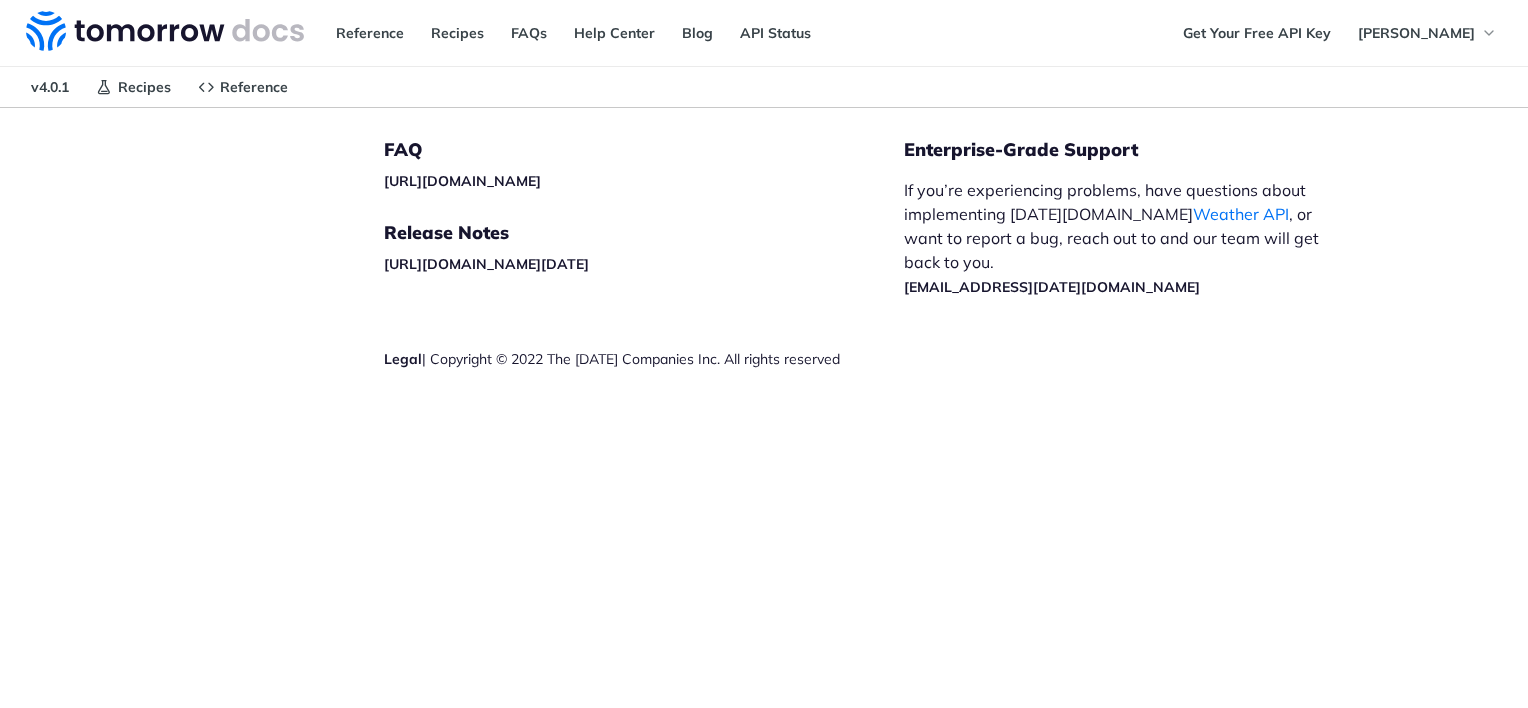 scroll, scrollTop: 0, scrollLeft: 0, axis: both 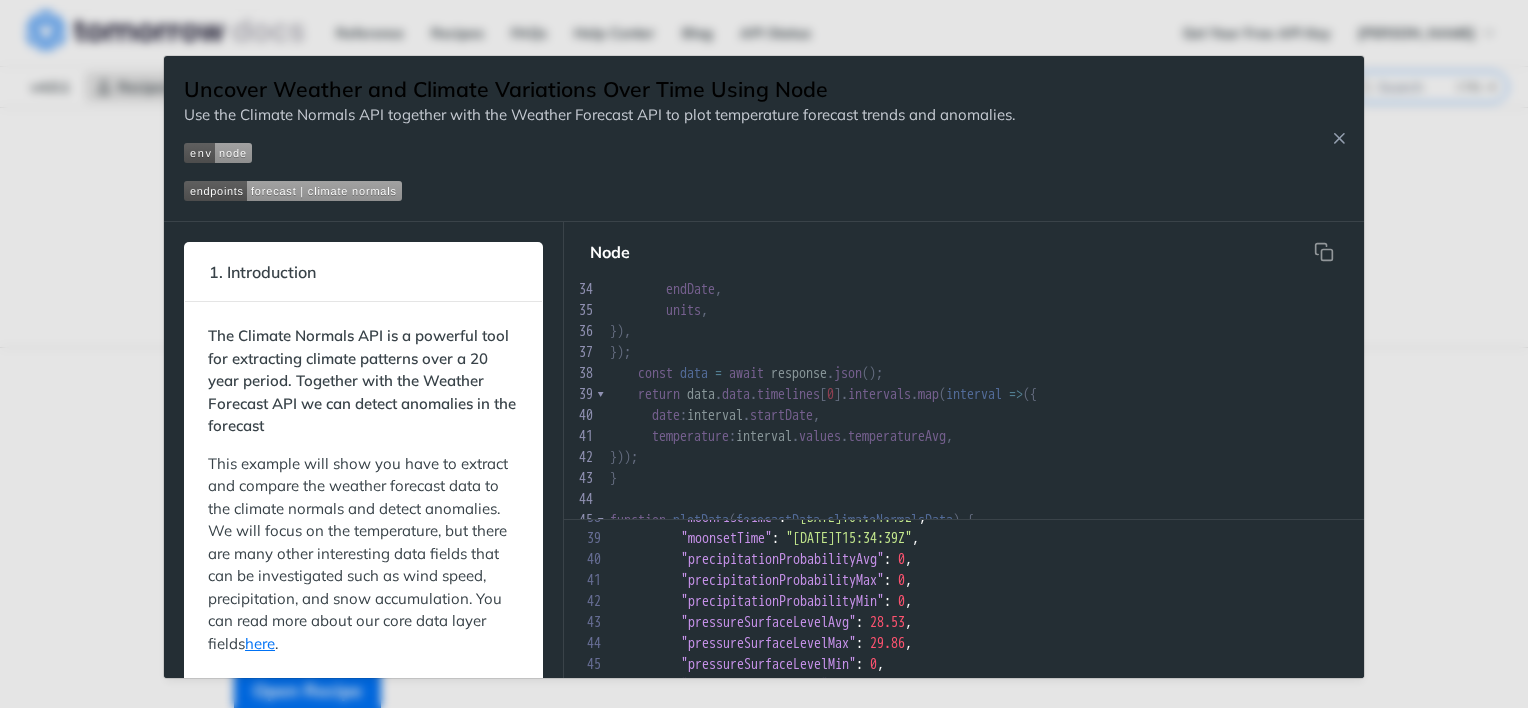 drag, startPoint x: 1140, startPoint y: 76, endPoint x: 1140, endPoint y: 35, distance: 41 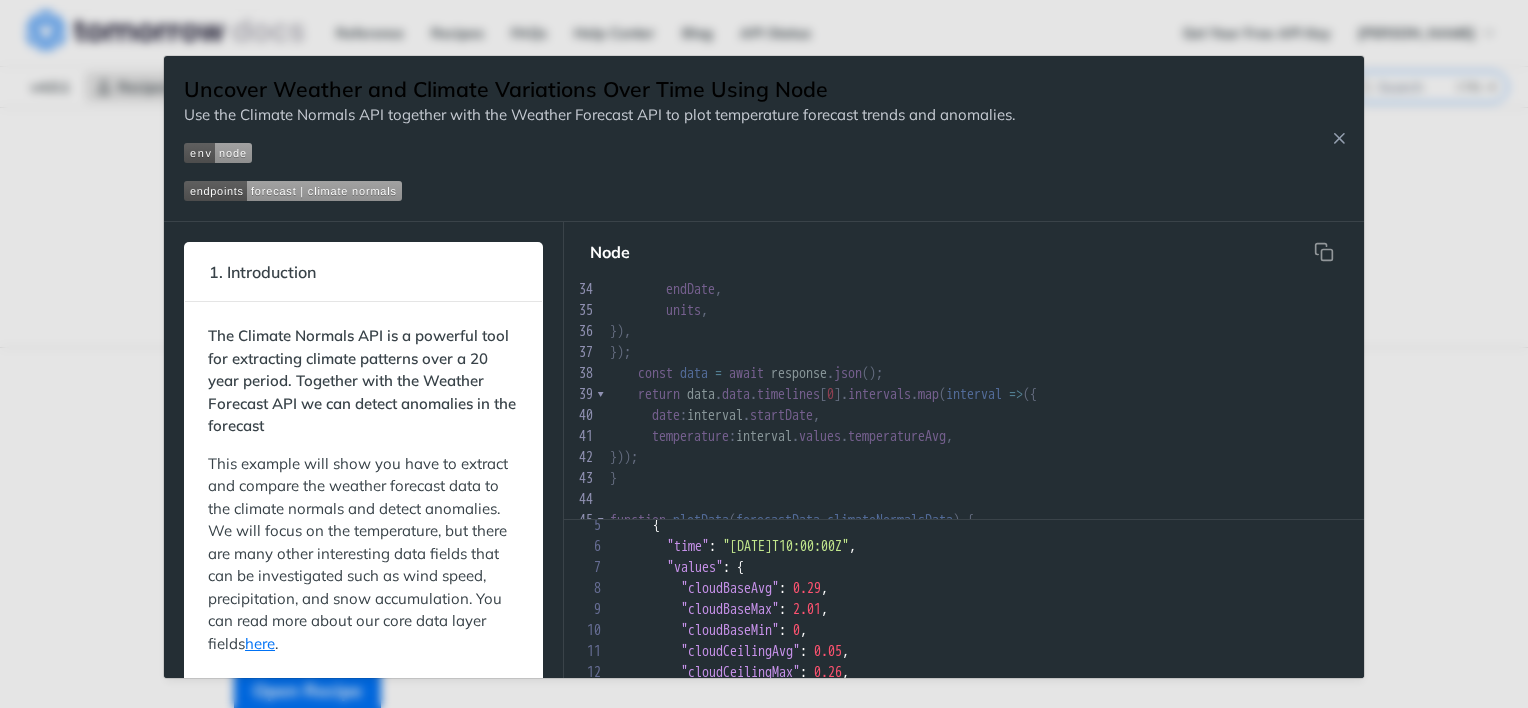 scroll, scrollTop: 0, scrollLeft: 0, axis: both 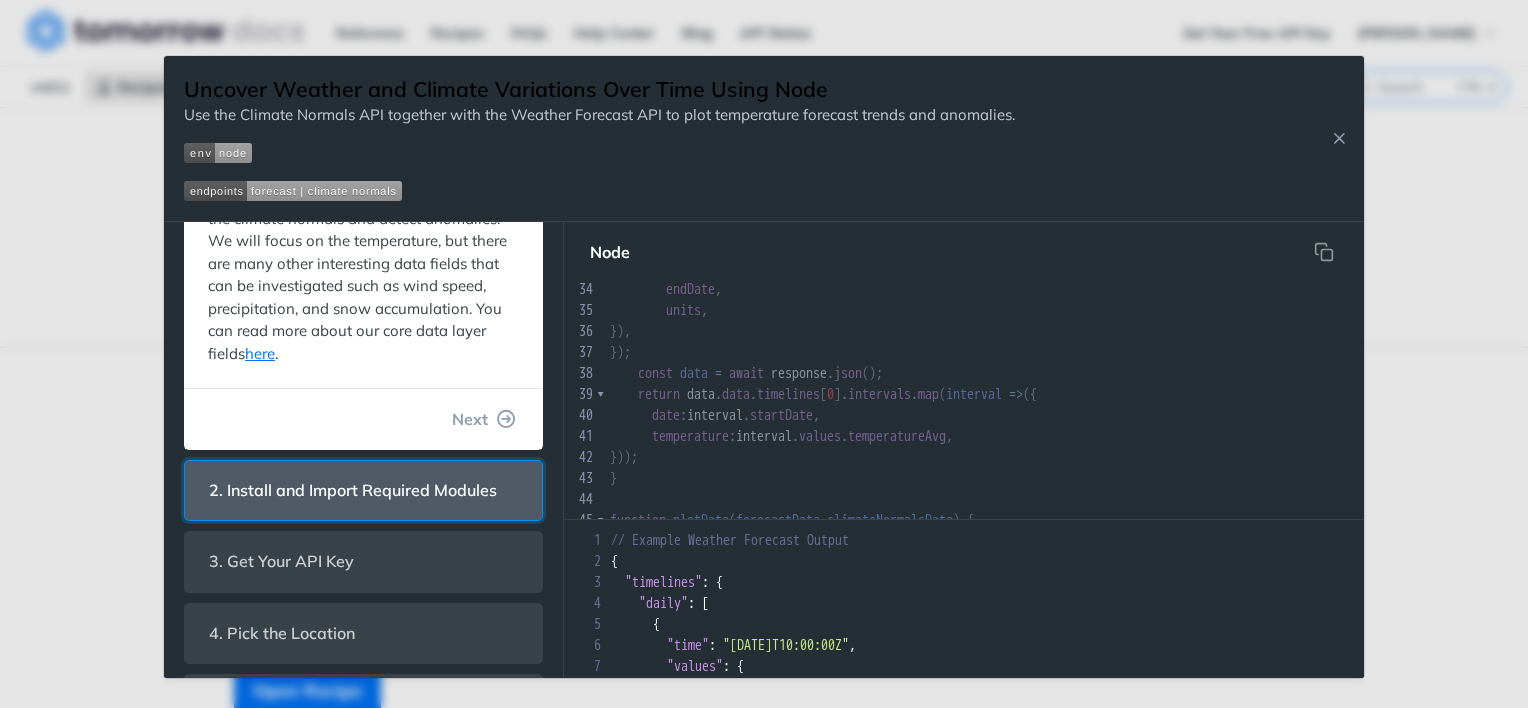 click on "2. Install and Import Required Modules" at bounding box center (353, 490) 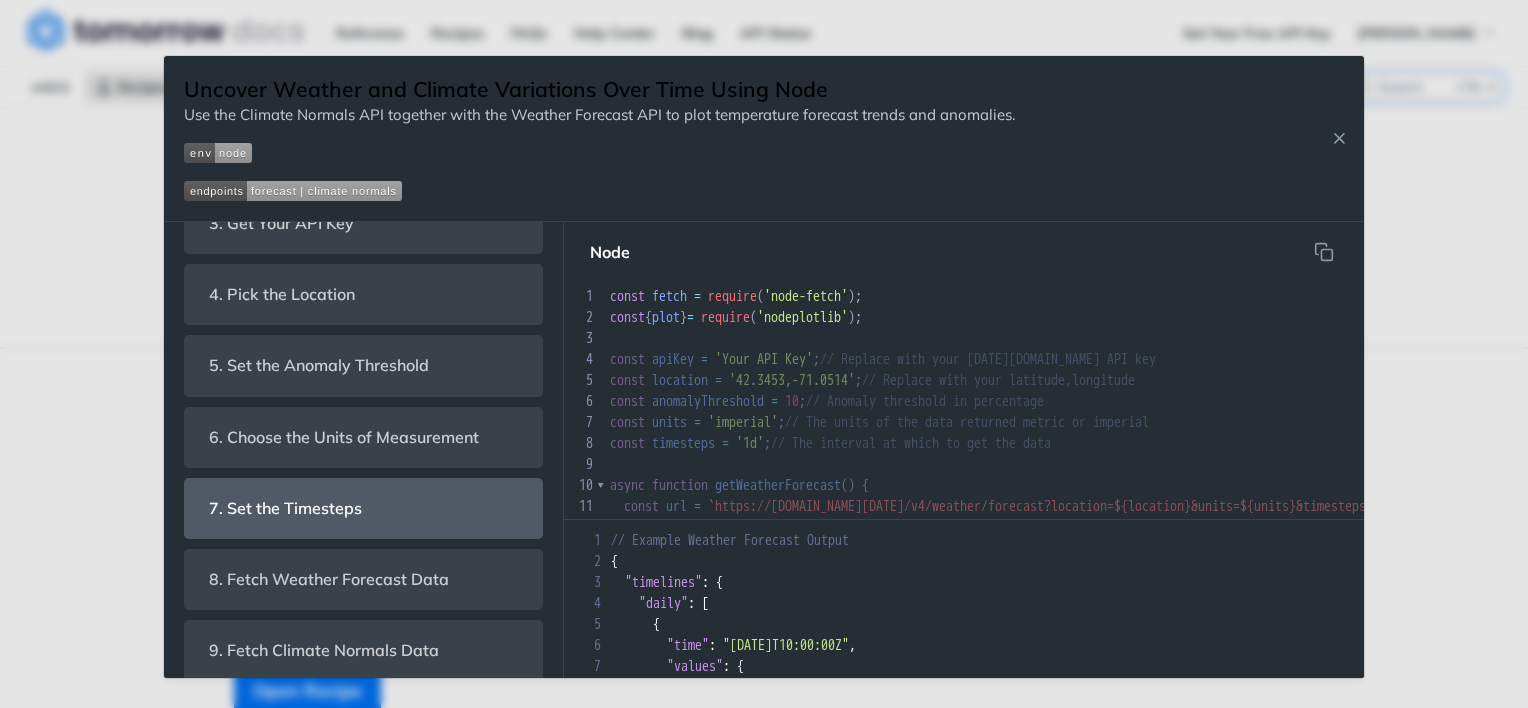 scroll, scrollTop: 480, scrollLeft: 0, axis: vertical 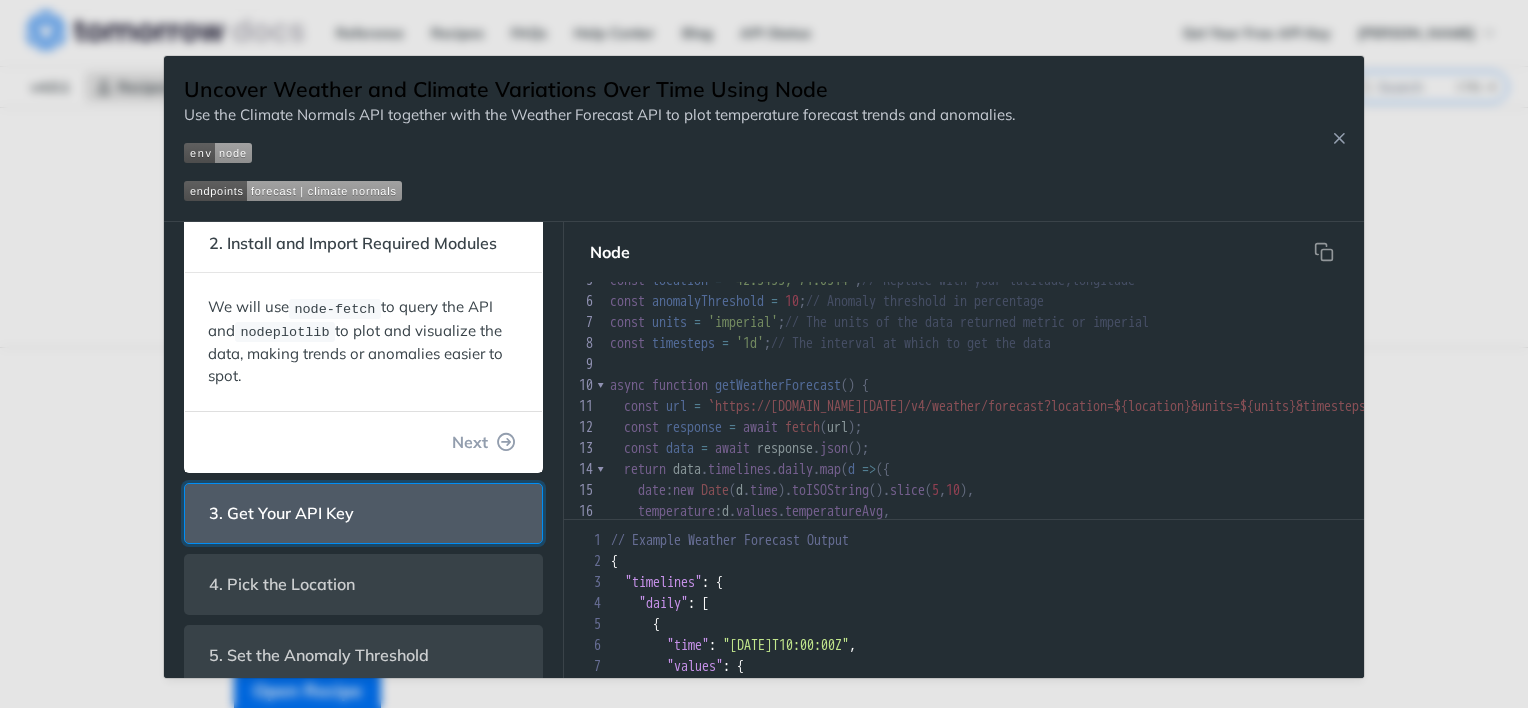 click on "3. Get Your API Key" at bounding box center [281, 513] 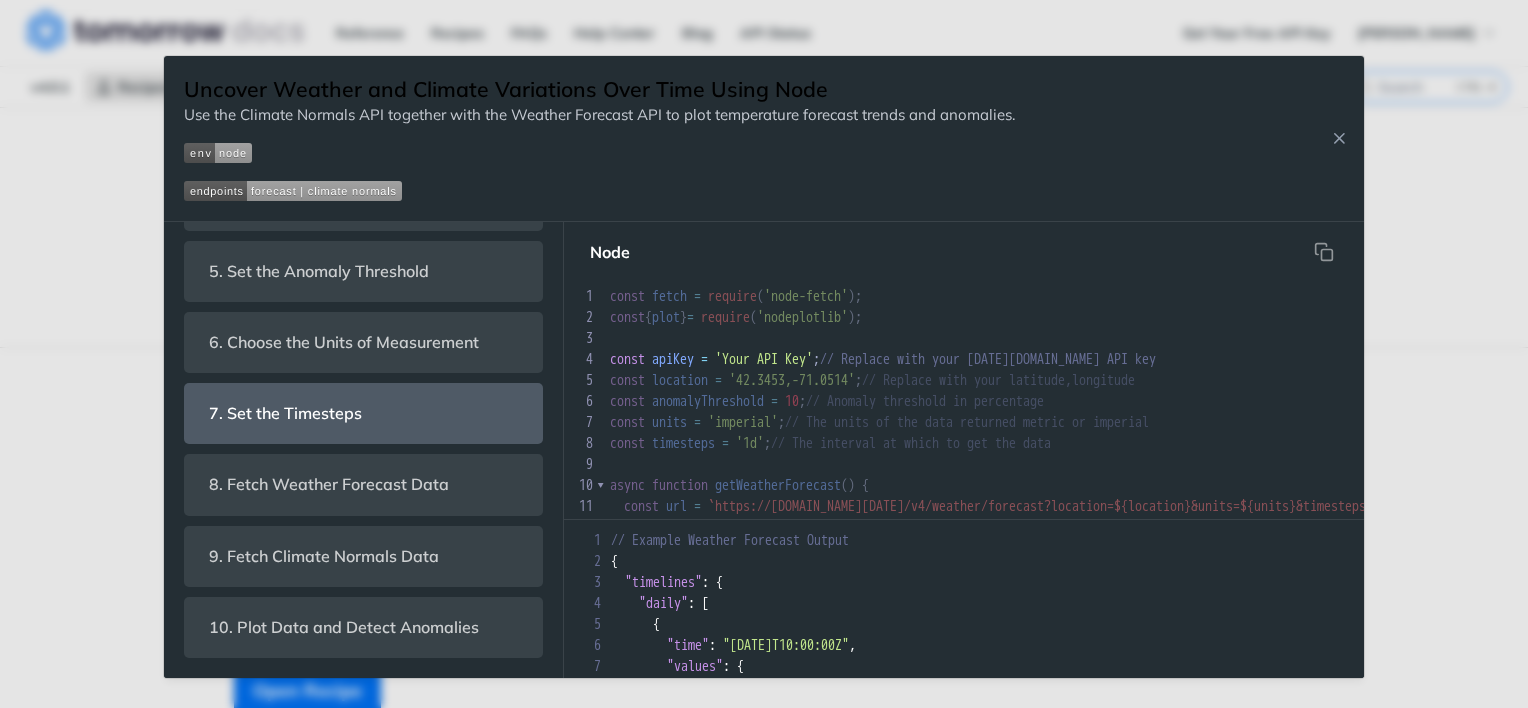 scroll, scrollTop: 456, scrollLeft: 0, axis: vertical 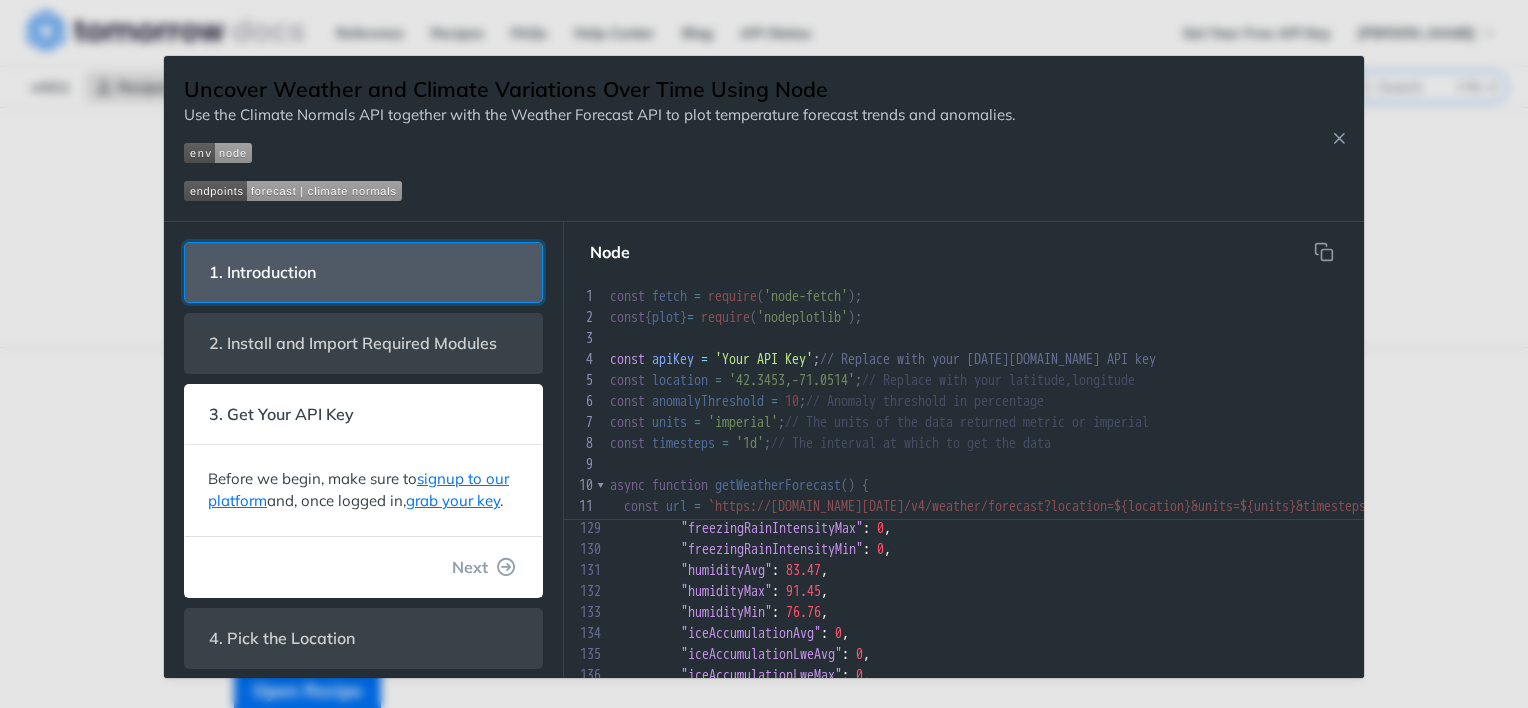 click on "1. Introduction" at bounding box center [262, 272] 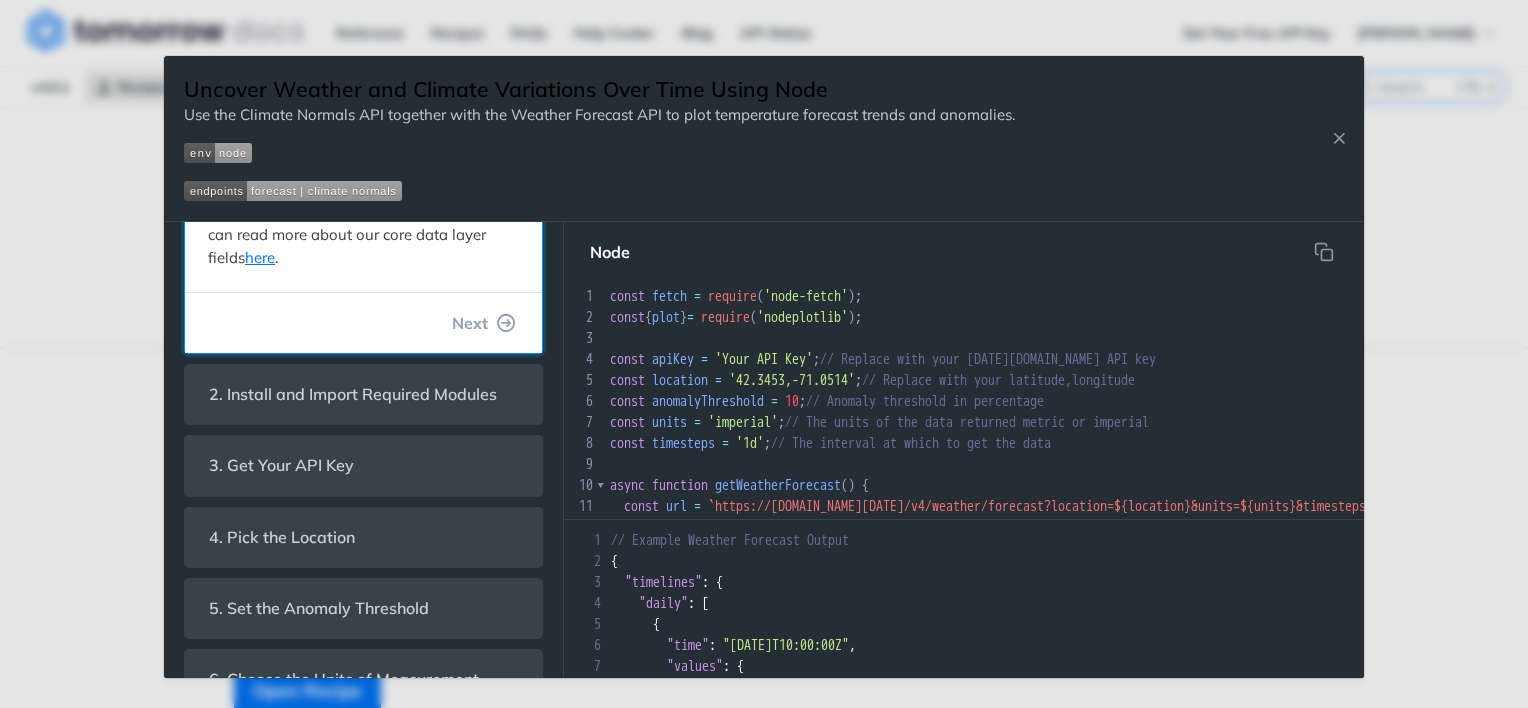 scroll, scrollTop: 400, scrollLeft: 0, axis: vertical 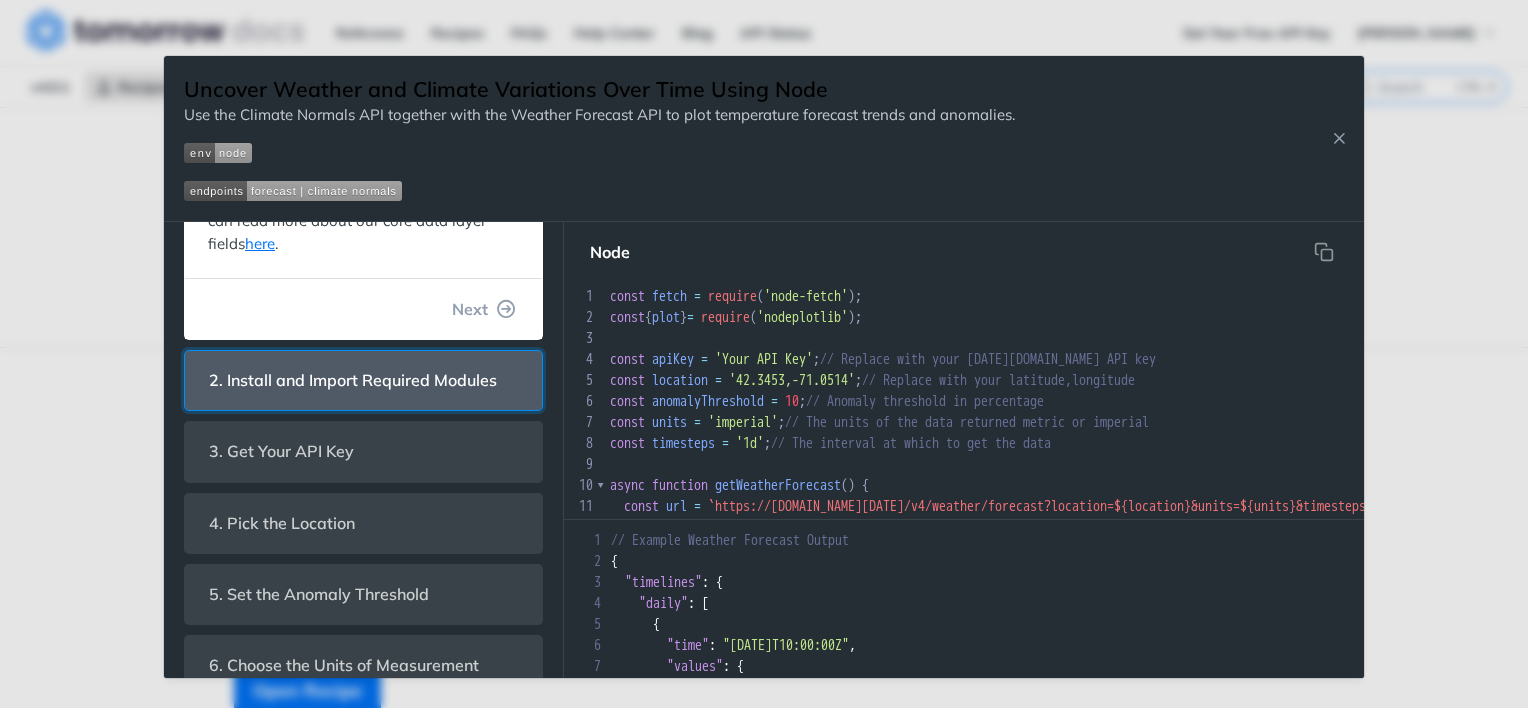 click on "2. Install and Import Required Modules" at bounding box center (353, 380) 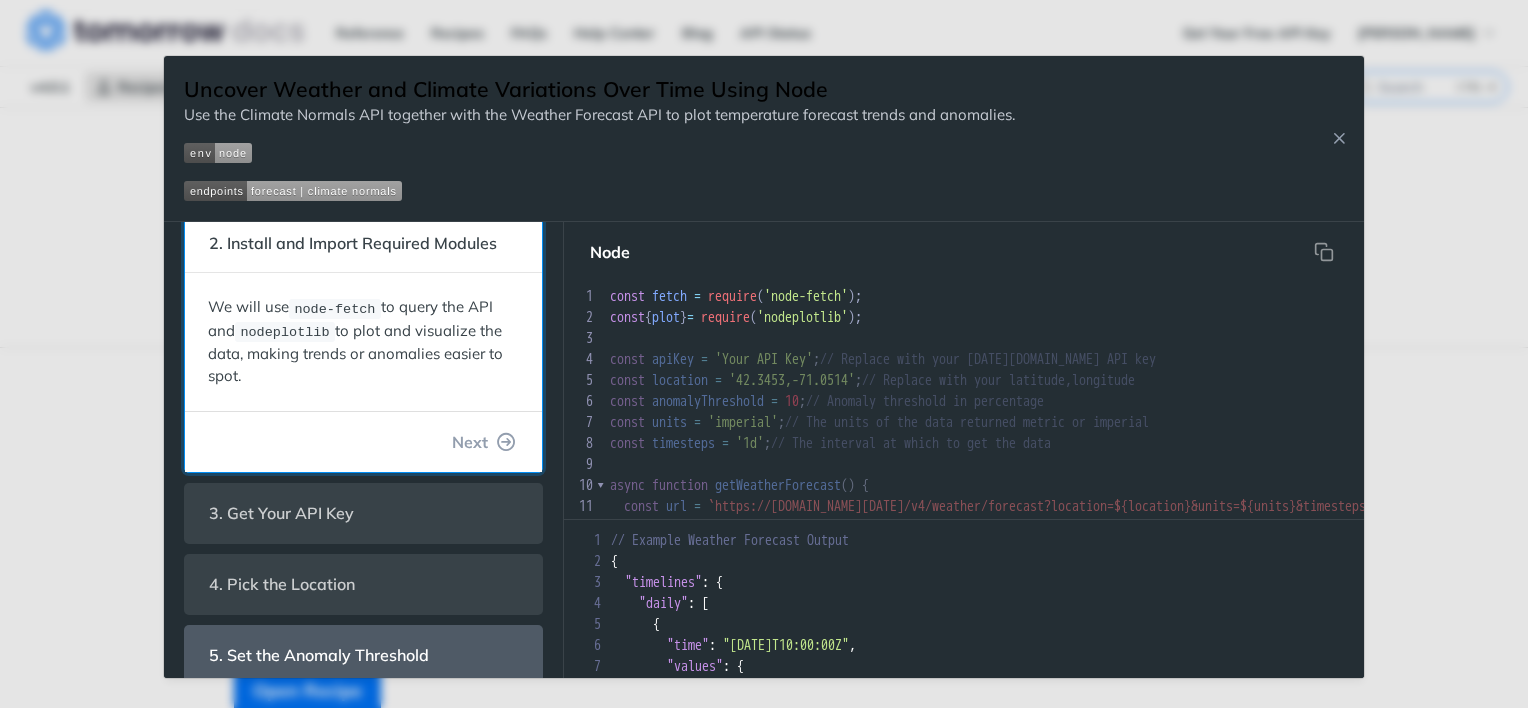 scroll, scrollTop: 0, scrollLeft: 0, axis: both 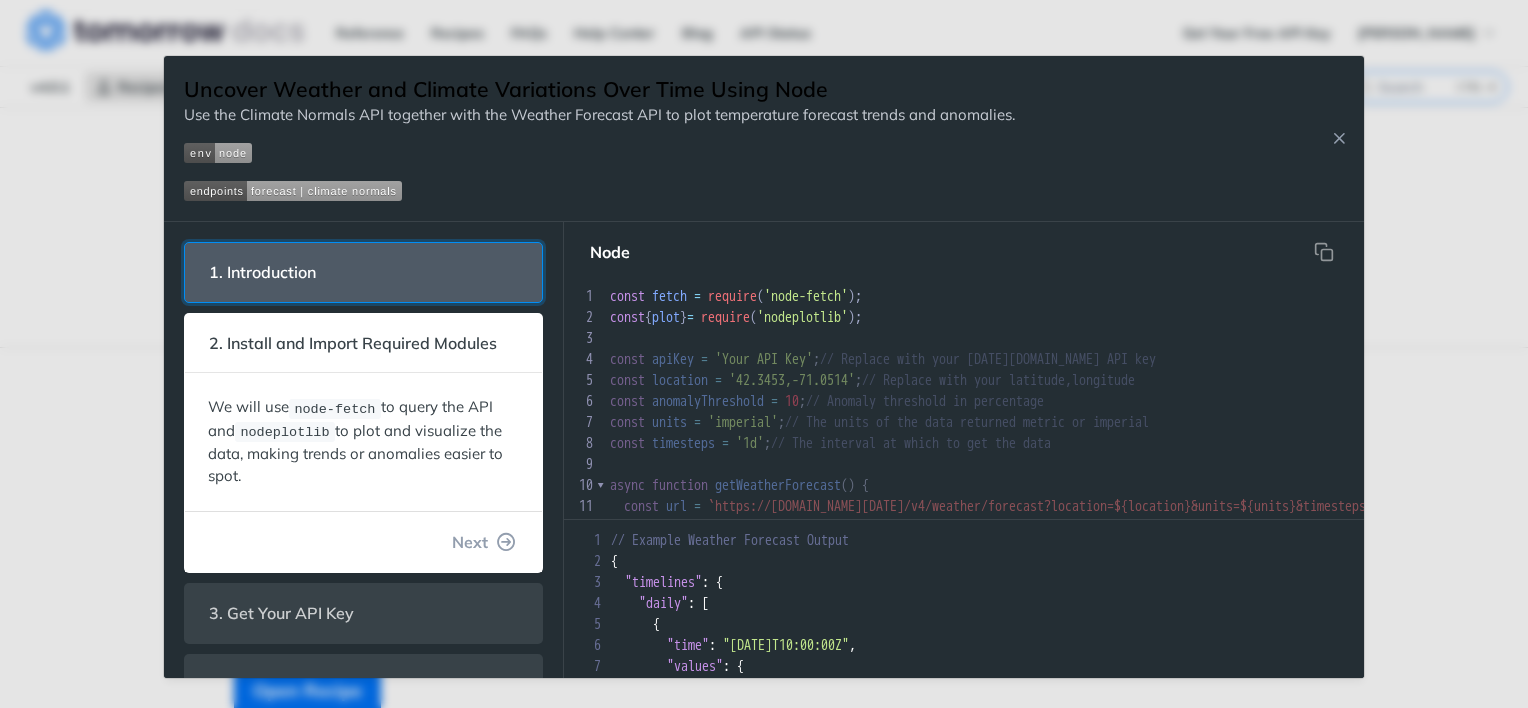 click on "1. Introduction" at bounding box center [262, 272] 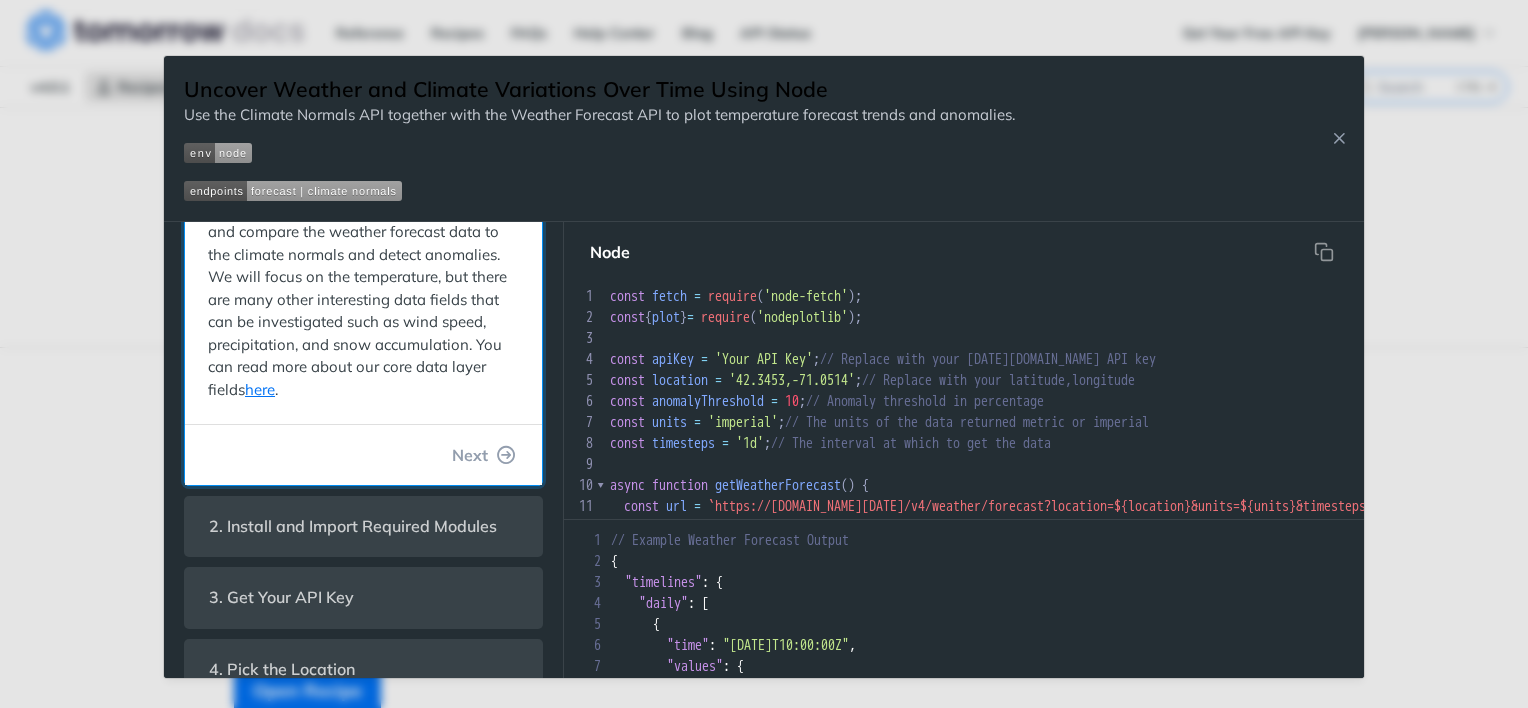 scroll, scrollTop: 300, scrollLeft: 0, axis: vertical 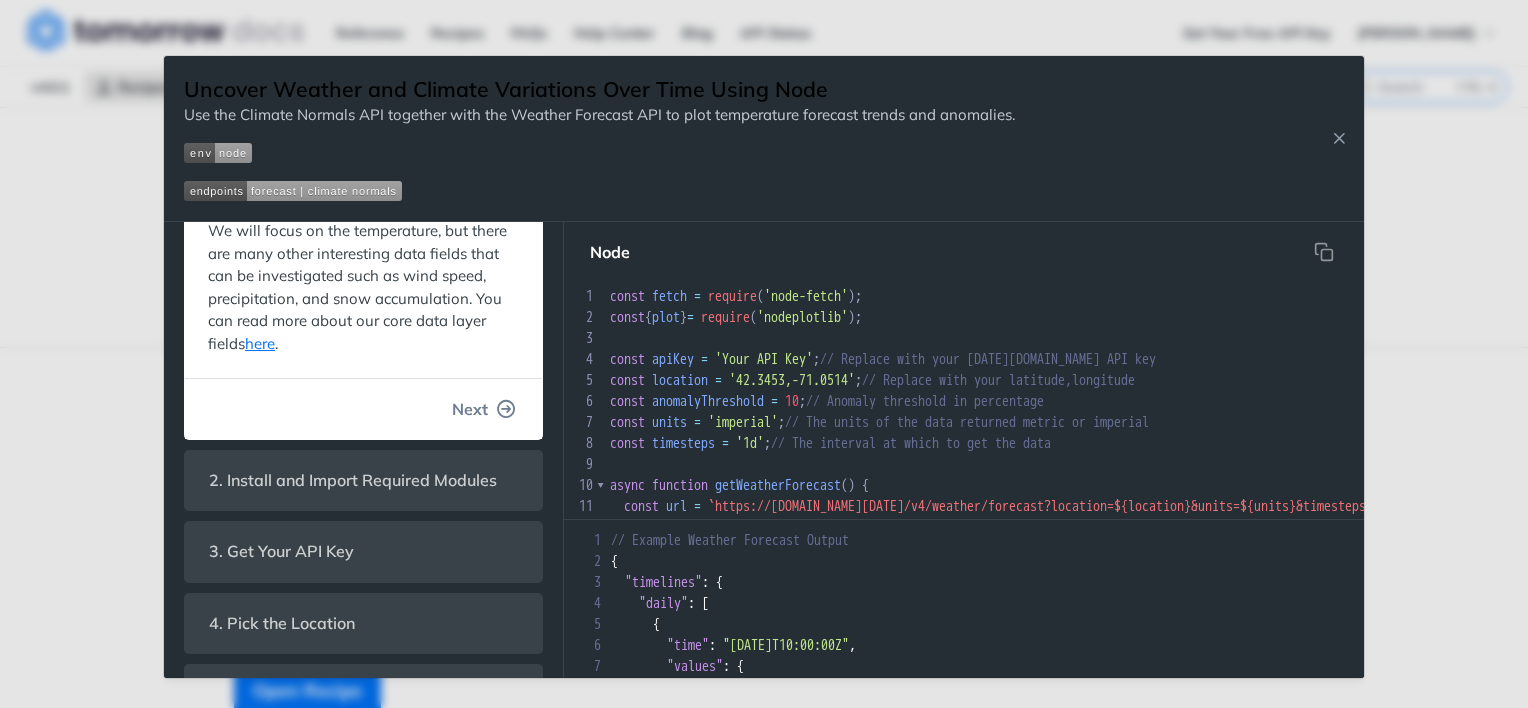 click on "Next" at bounding box center [470, 409] 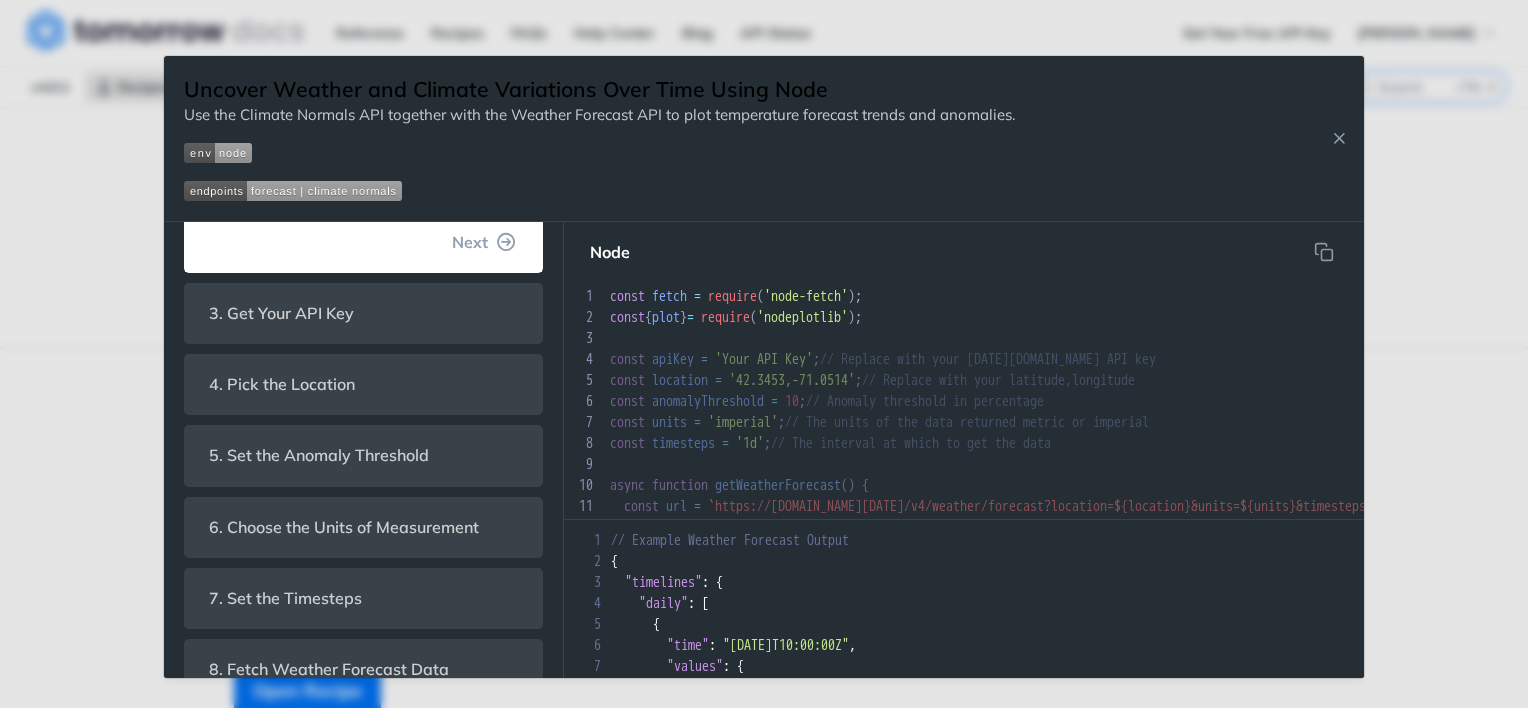 scroll, scrollTop: 354, scrollLeft: 0, axis: vertical 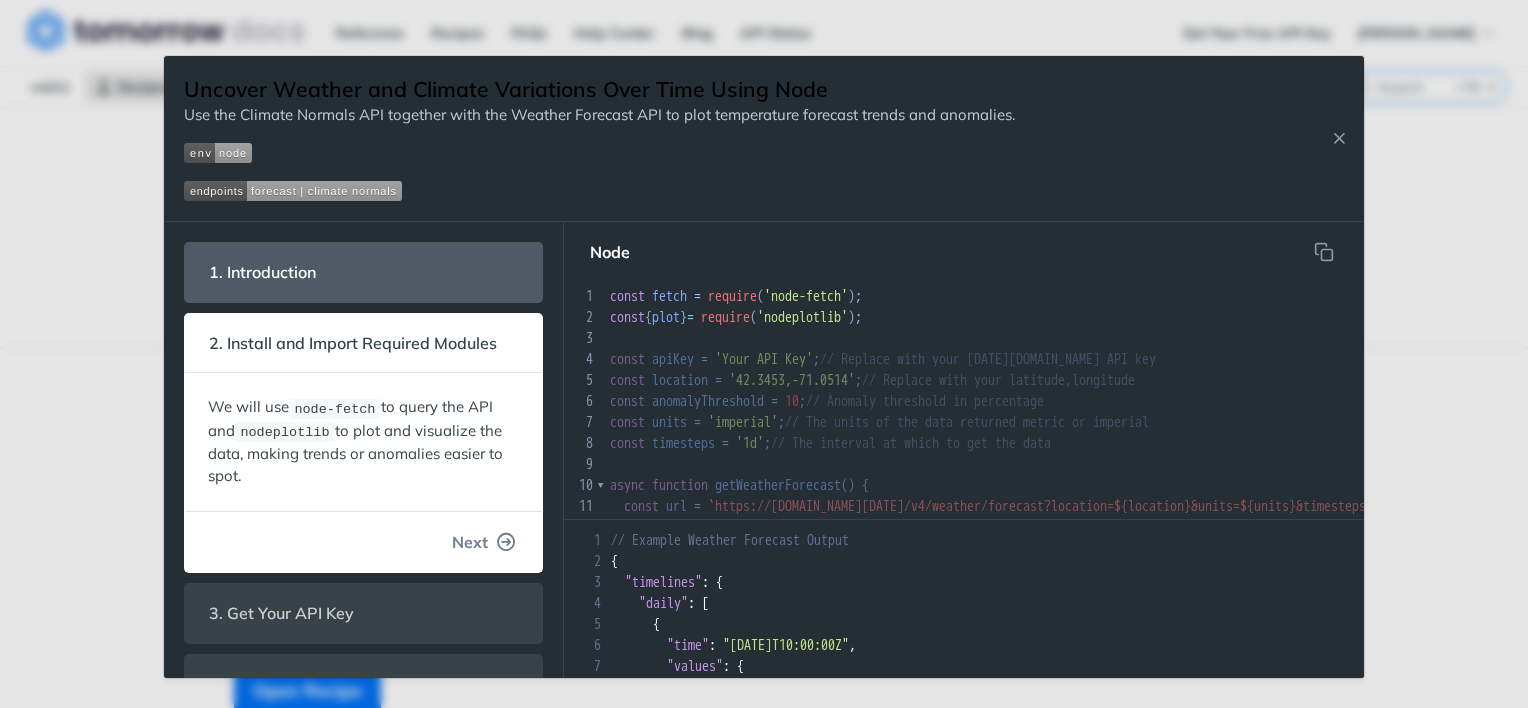 click on "Next" at bounding box center (470, 542) 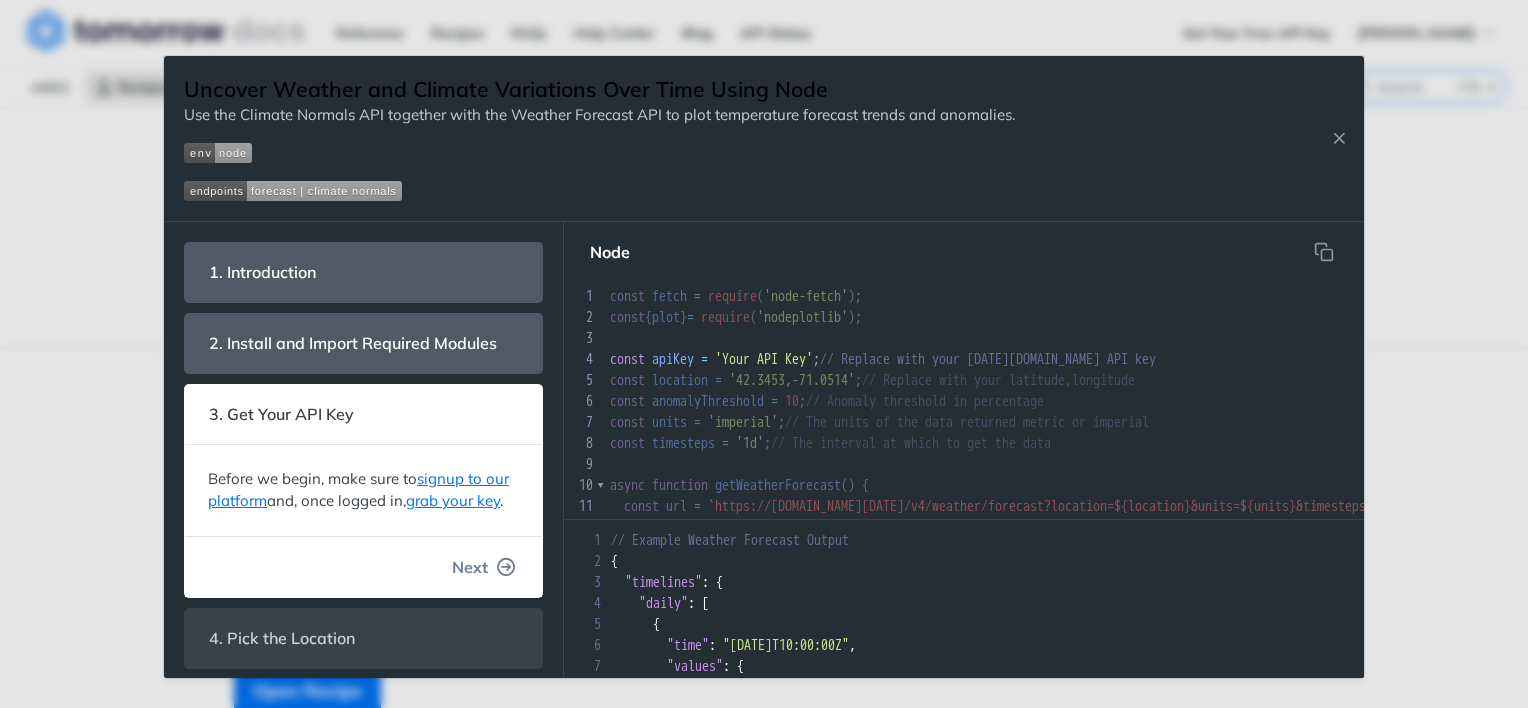 click on "Next" at bounding box center (470, 567) 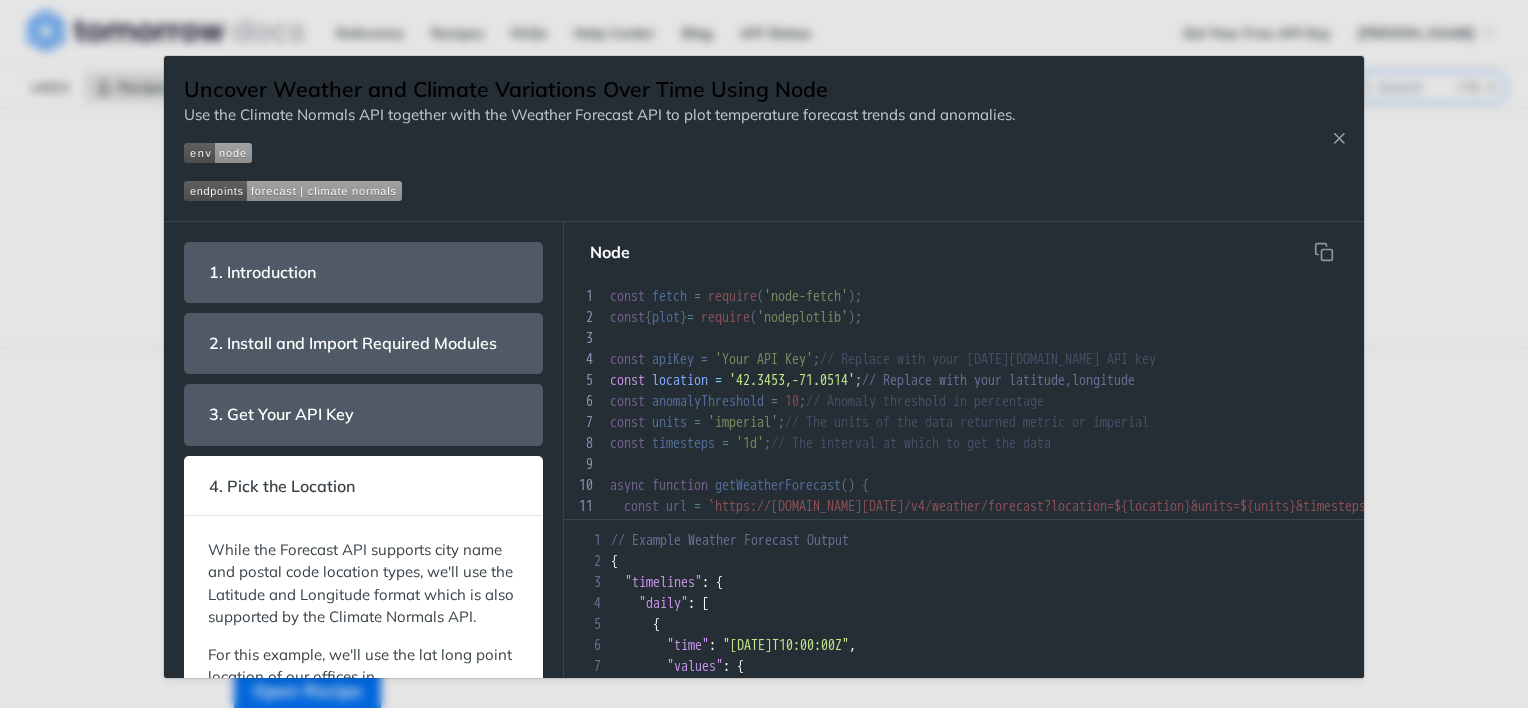 scroll, scrollTop: 35, scrollLeft: 0, axis: vertical 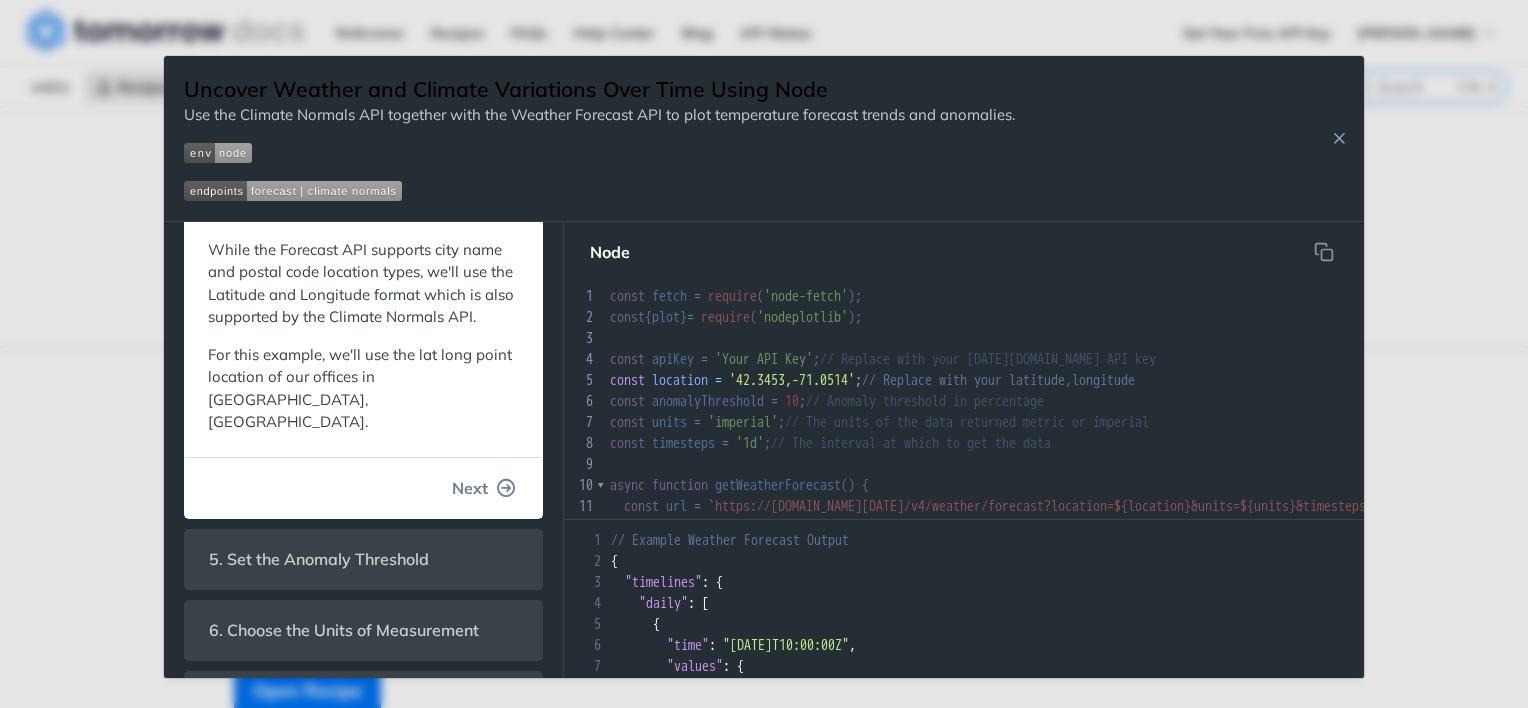 click at bounding box center (507, 488) 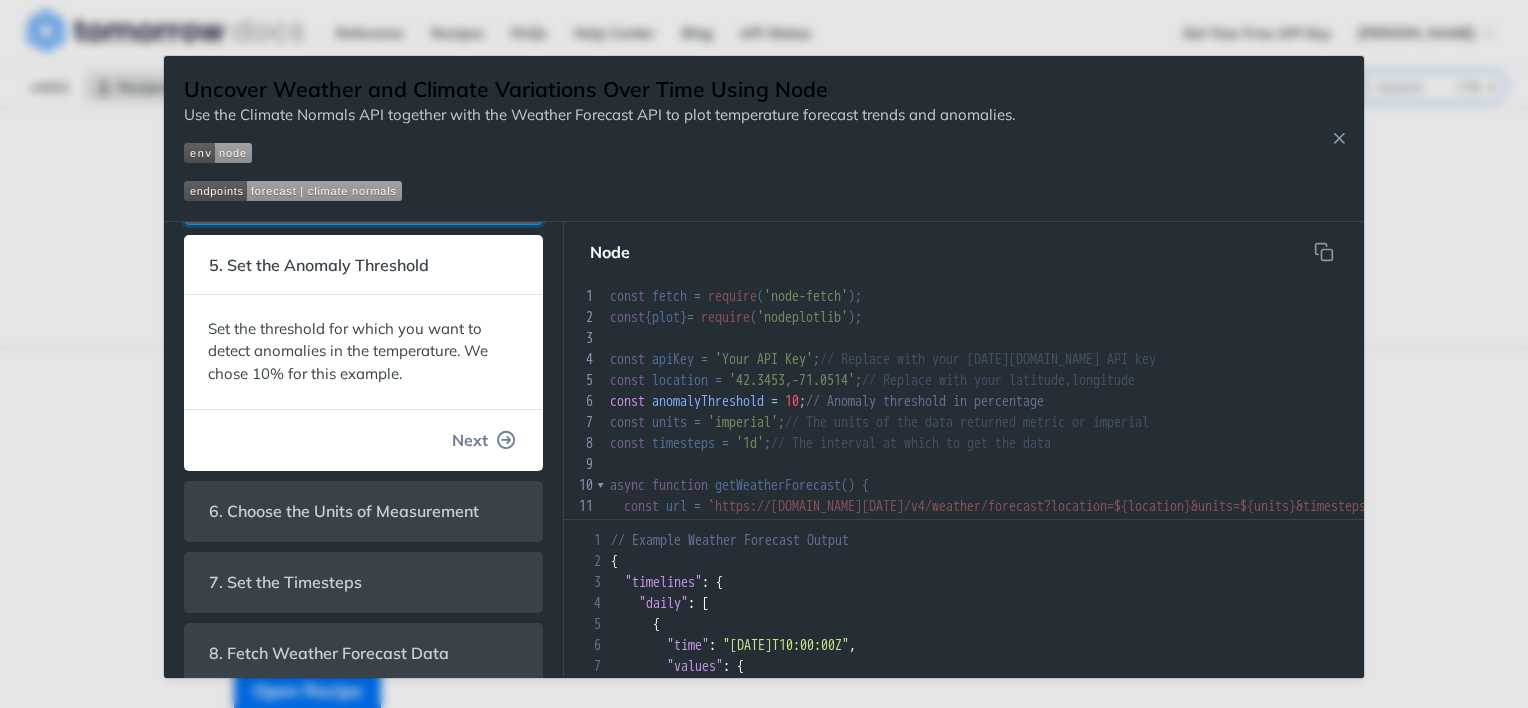 scroll, scrollTop: 335, scrollLeft: 0, axis: vertical 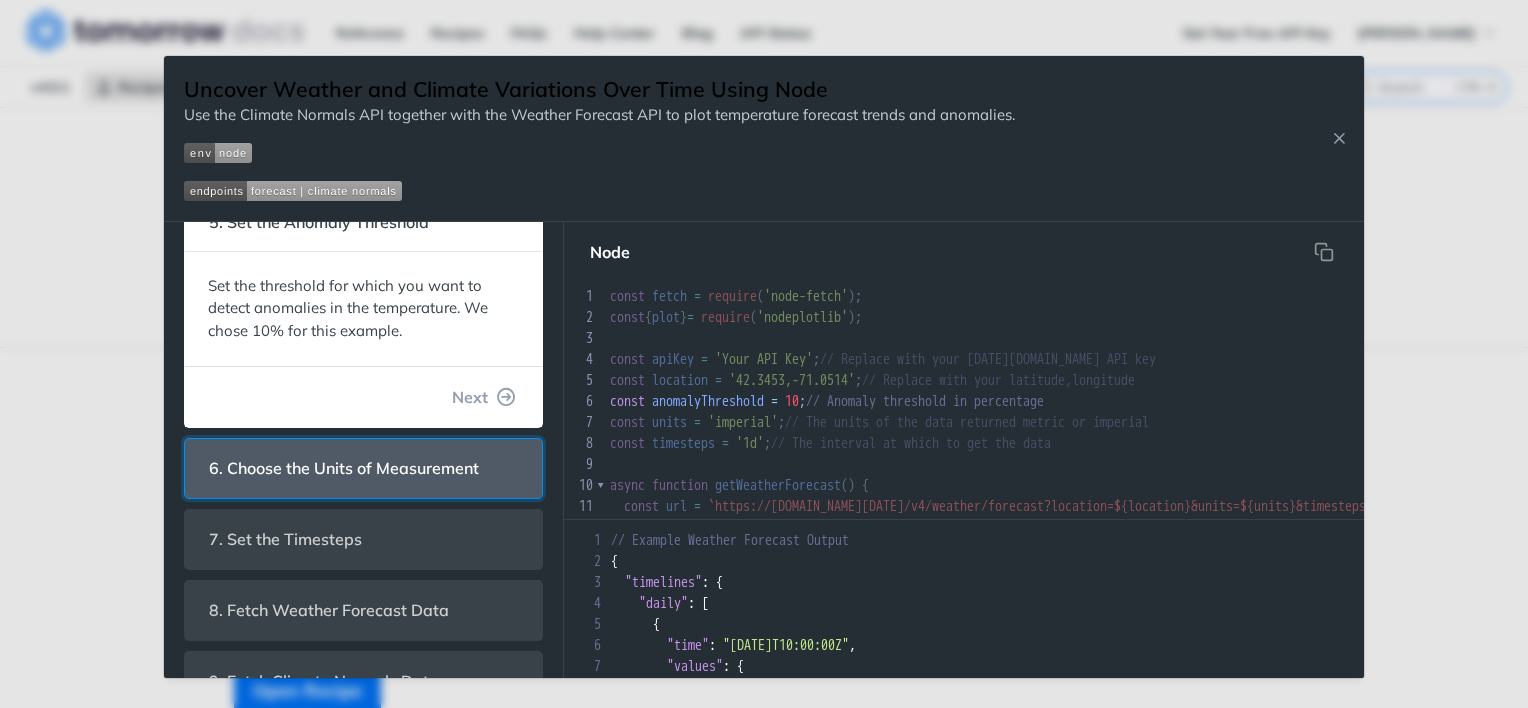 click on "6. Choose the Units of Measurement" at bounding box center [344, 468] 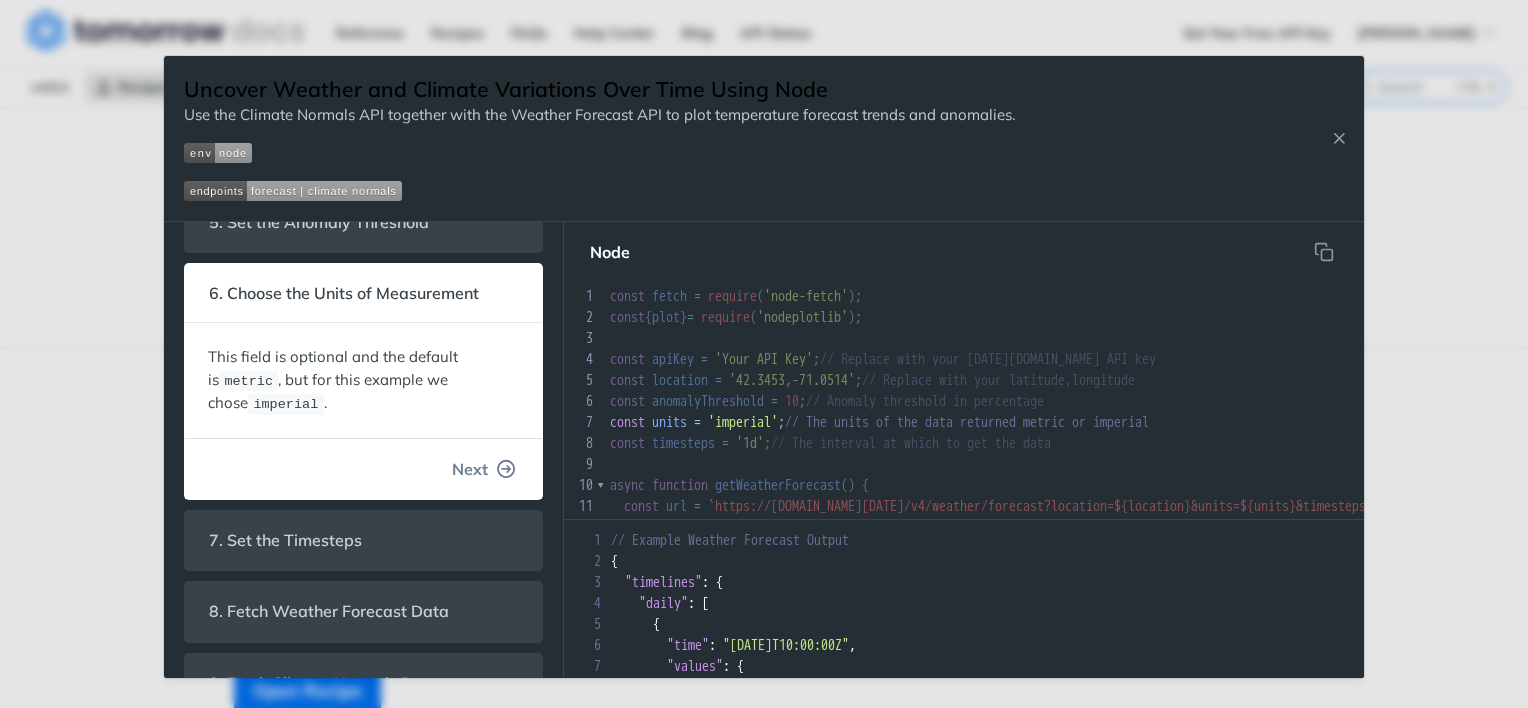 click on "Next" at bounding box center [470, 469] 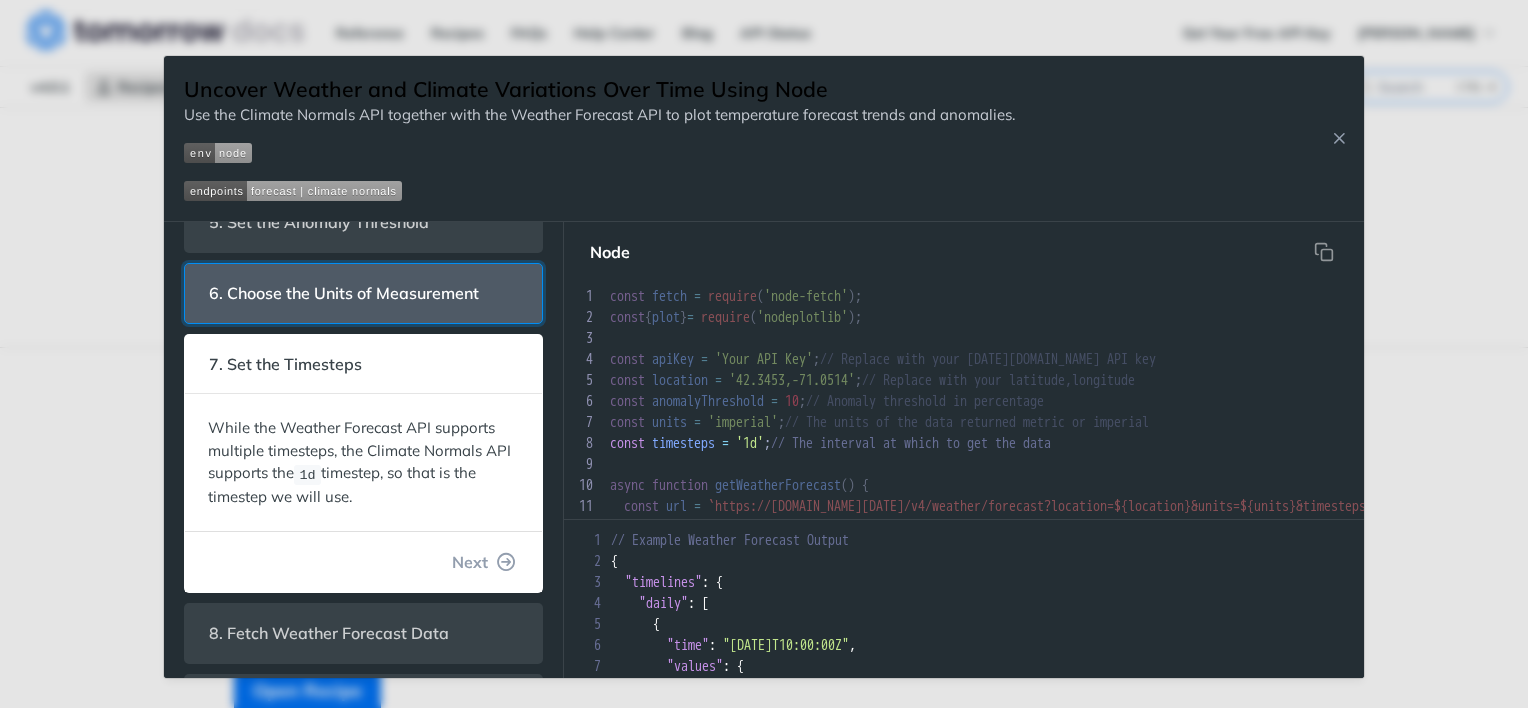 scroll, scrollTop: 18, scrollLeft: 0, axis: vertical 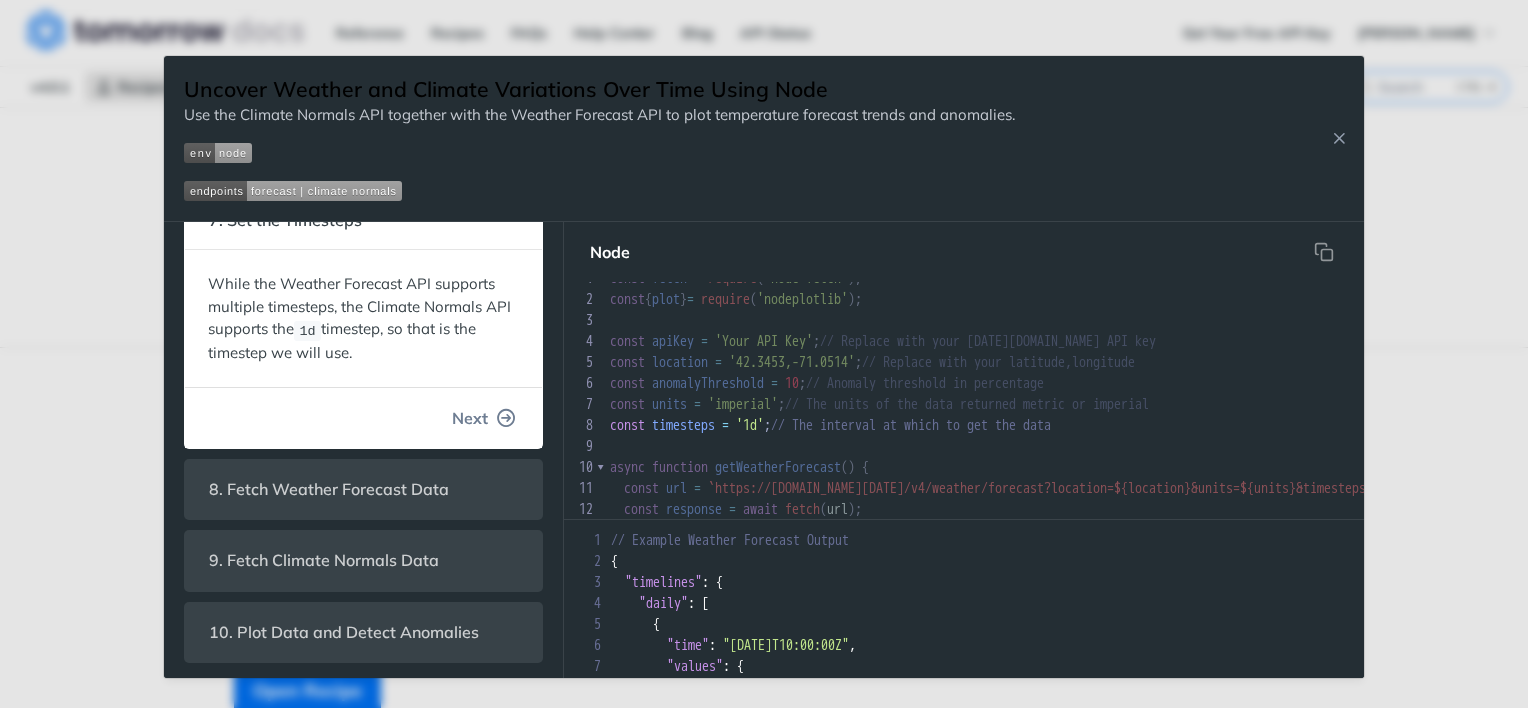 click on "Next" at bounding box center (484, 418) 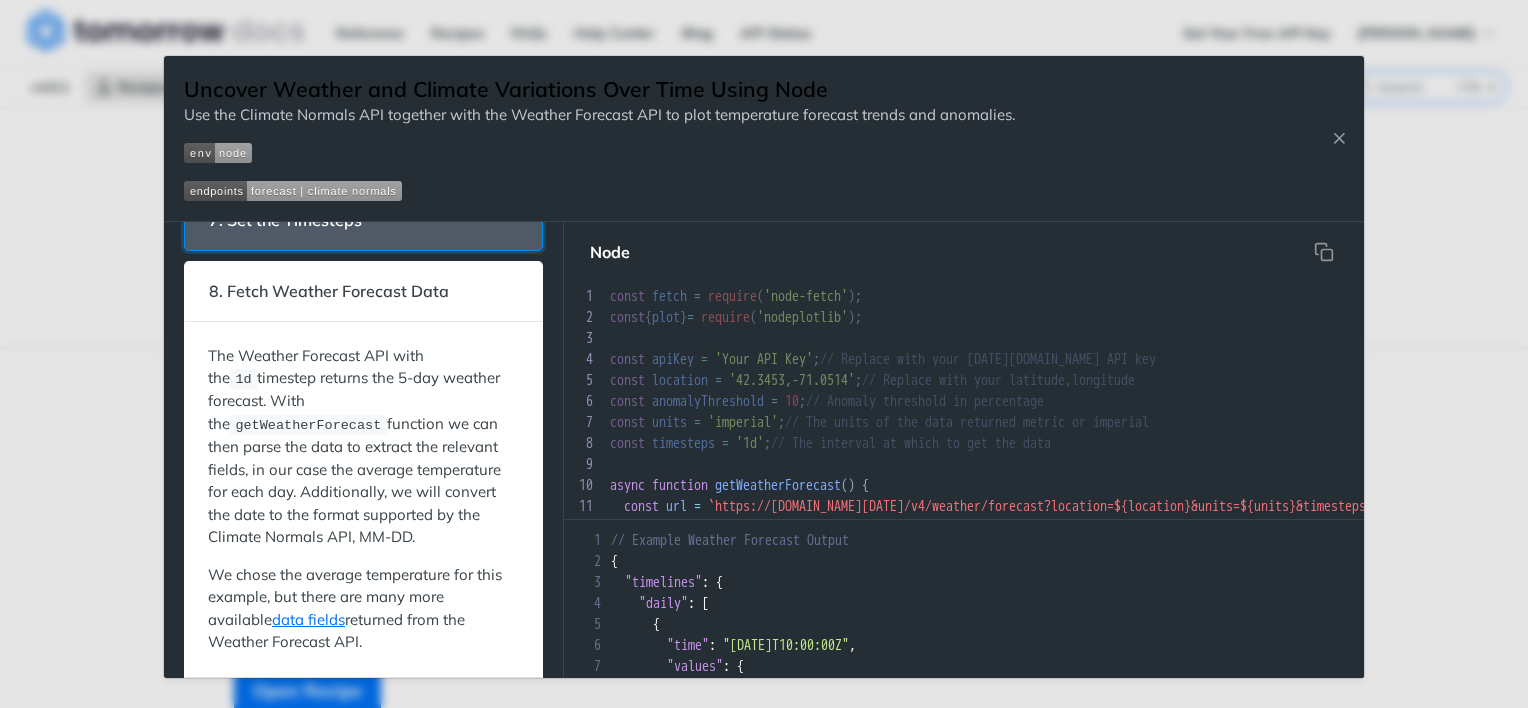 scroll, scrollTop: 444, scrollLeft: 0, axis: vertical 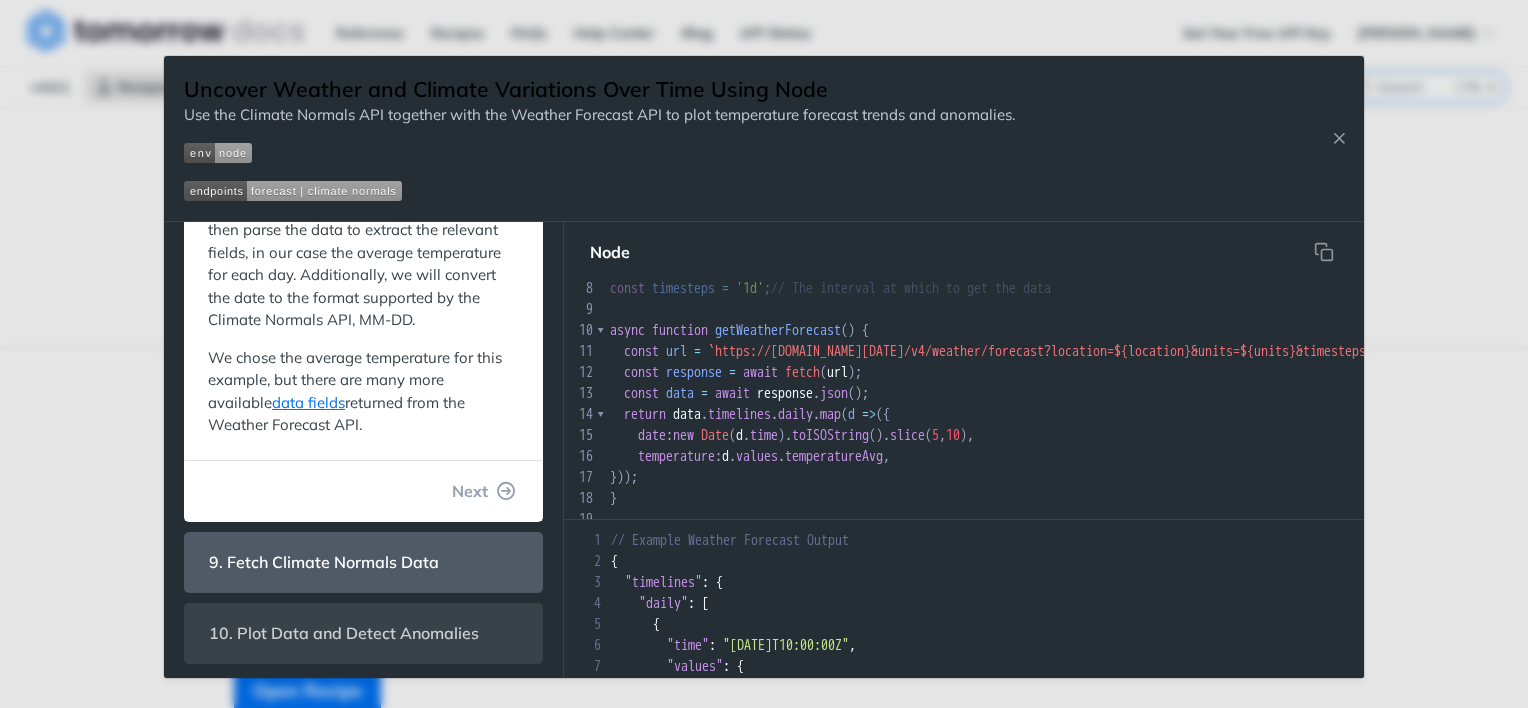 click at bounding box center [507, 491] 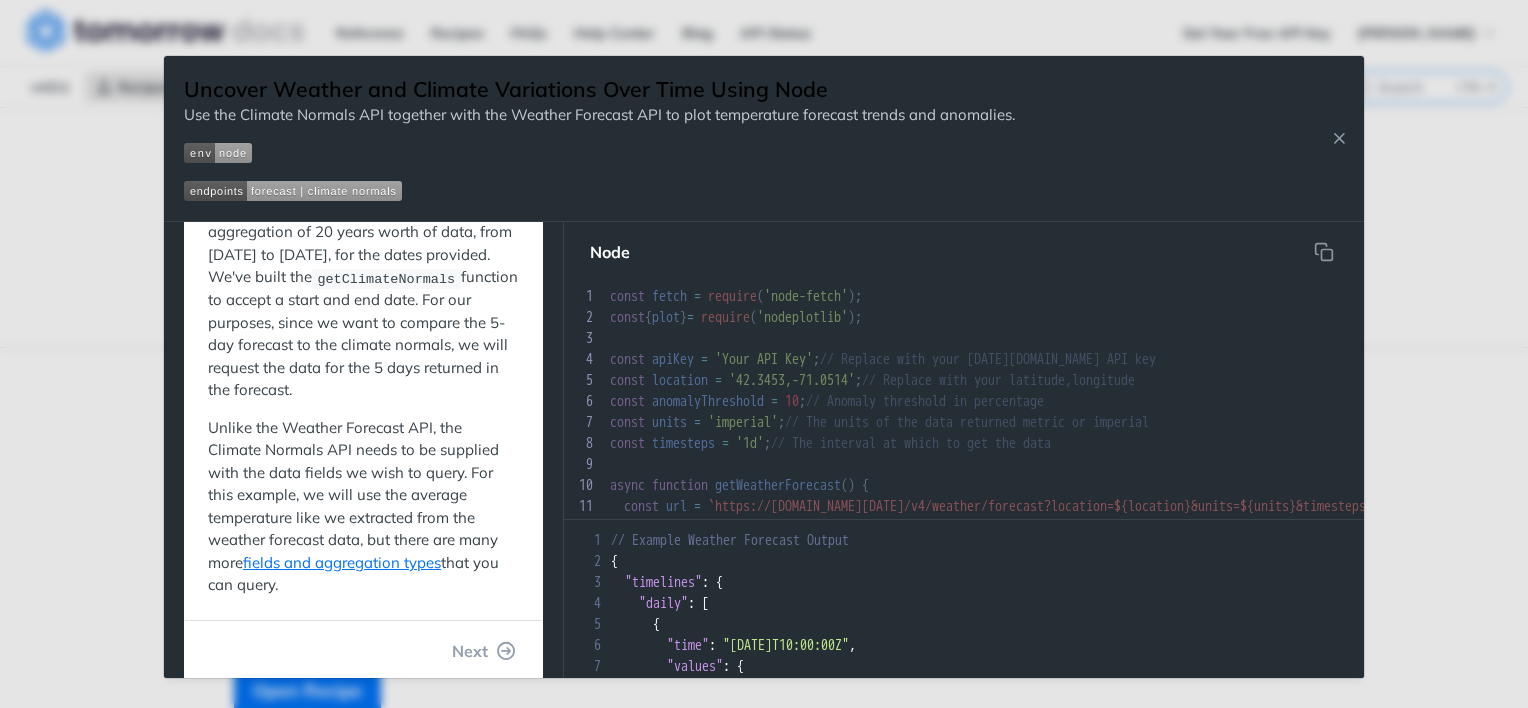 scroll, scrollTop: 378, scrollLeft: 0, axis: vertical 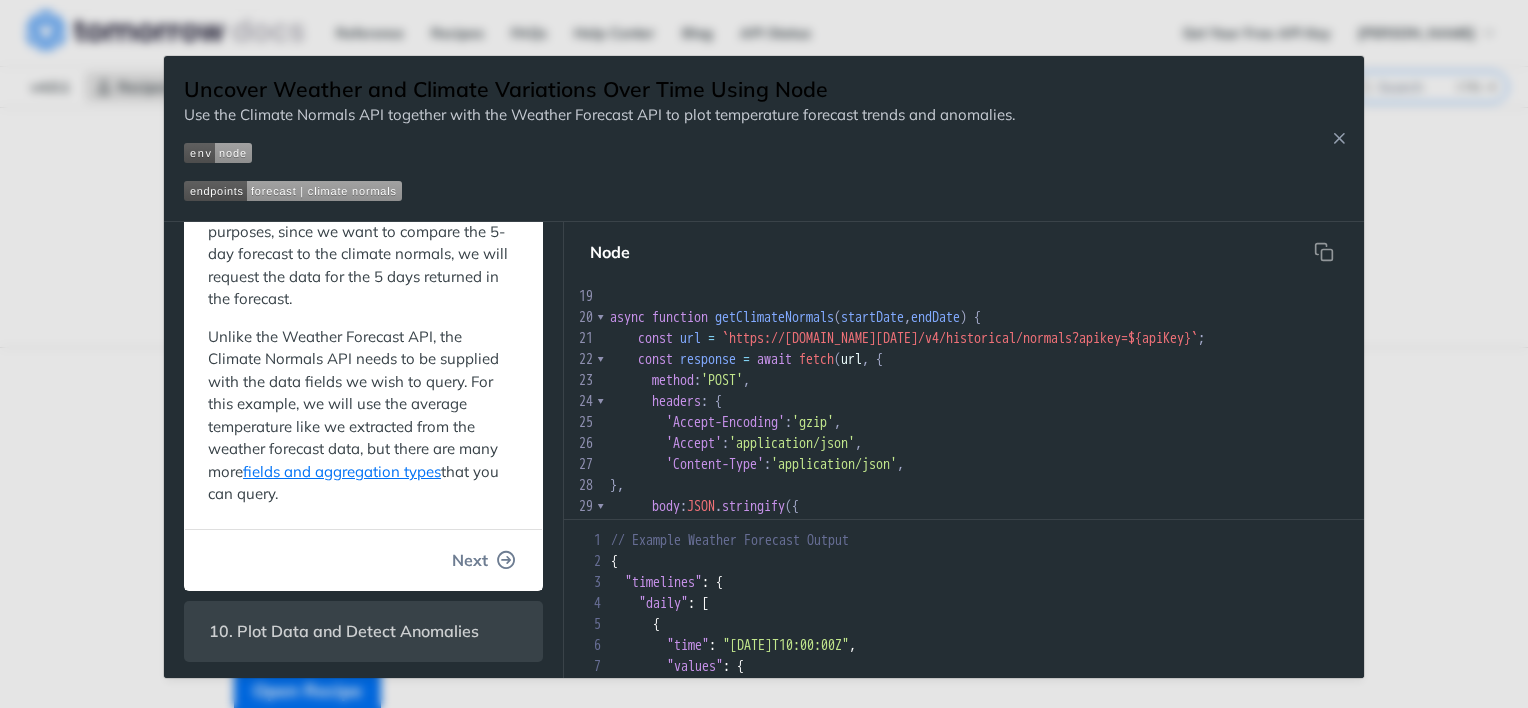 click at bounding box center [507, 560] 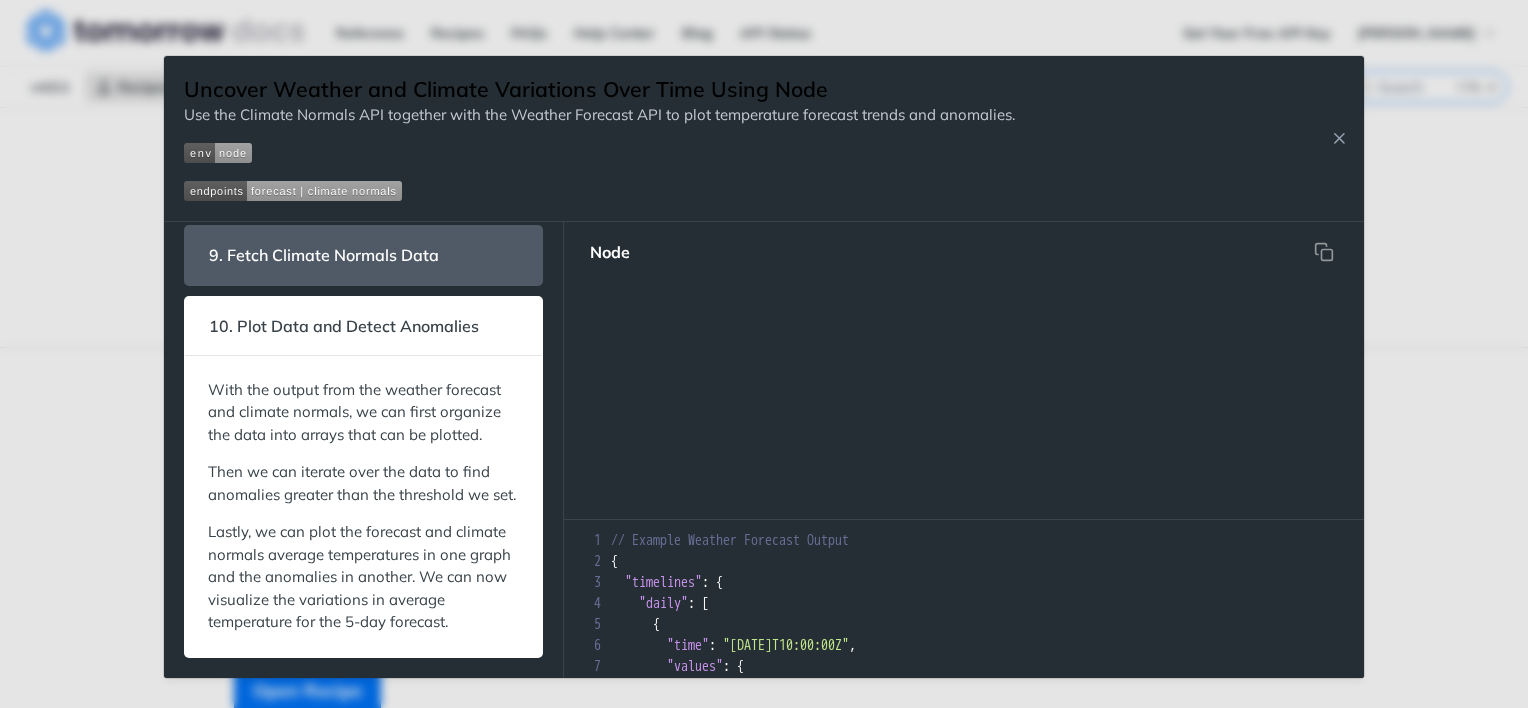 scroll, scrollTop: 628, scrollLeft: 0, axis: vertical 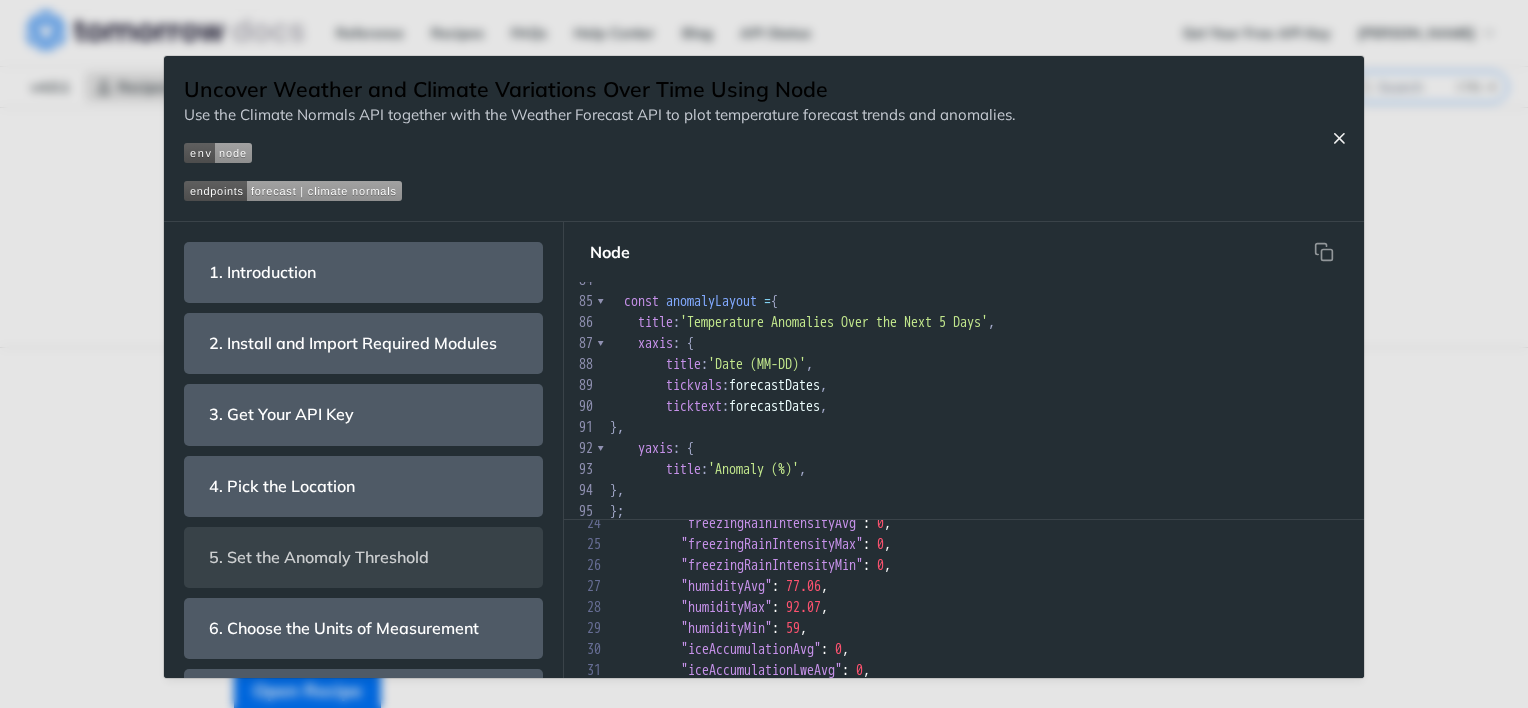 click at bounding box center (1339, 138) 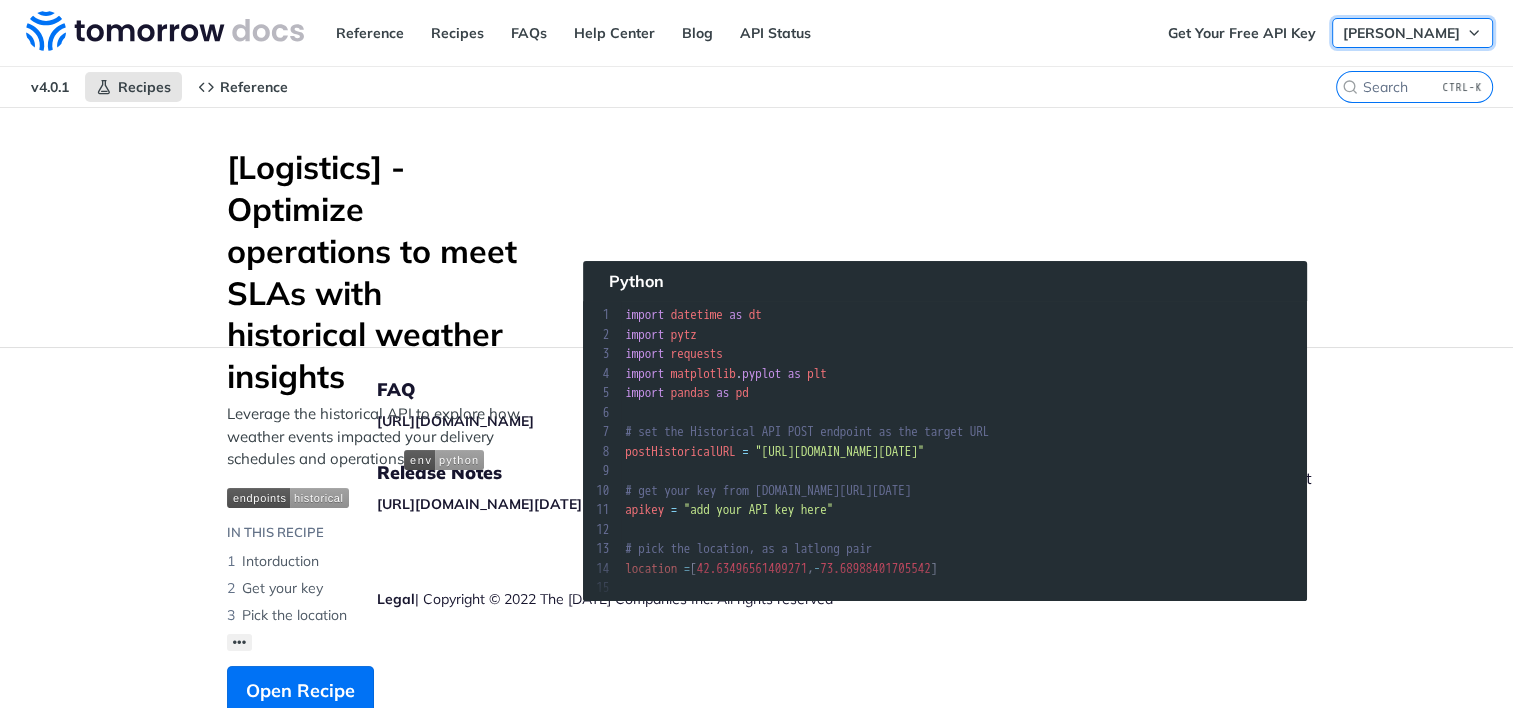 click 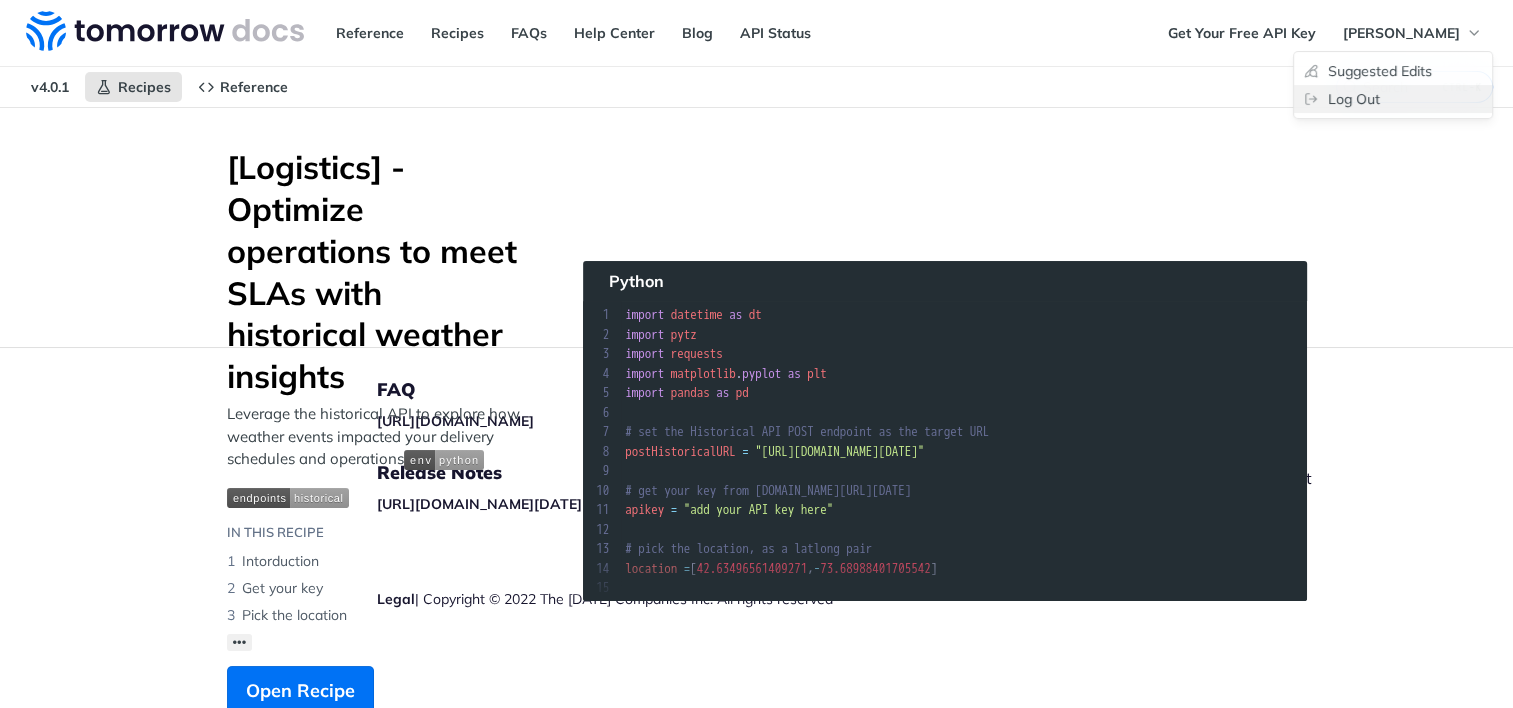 click on "Log Out" at bounding box center (1393, 99) 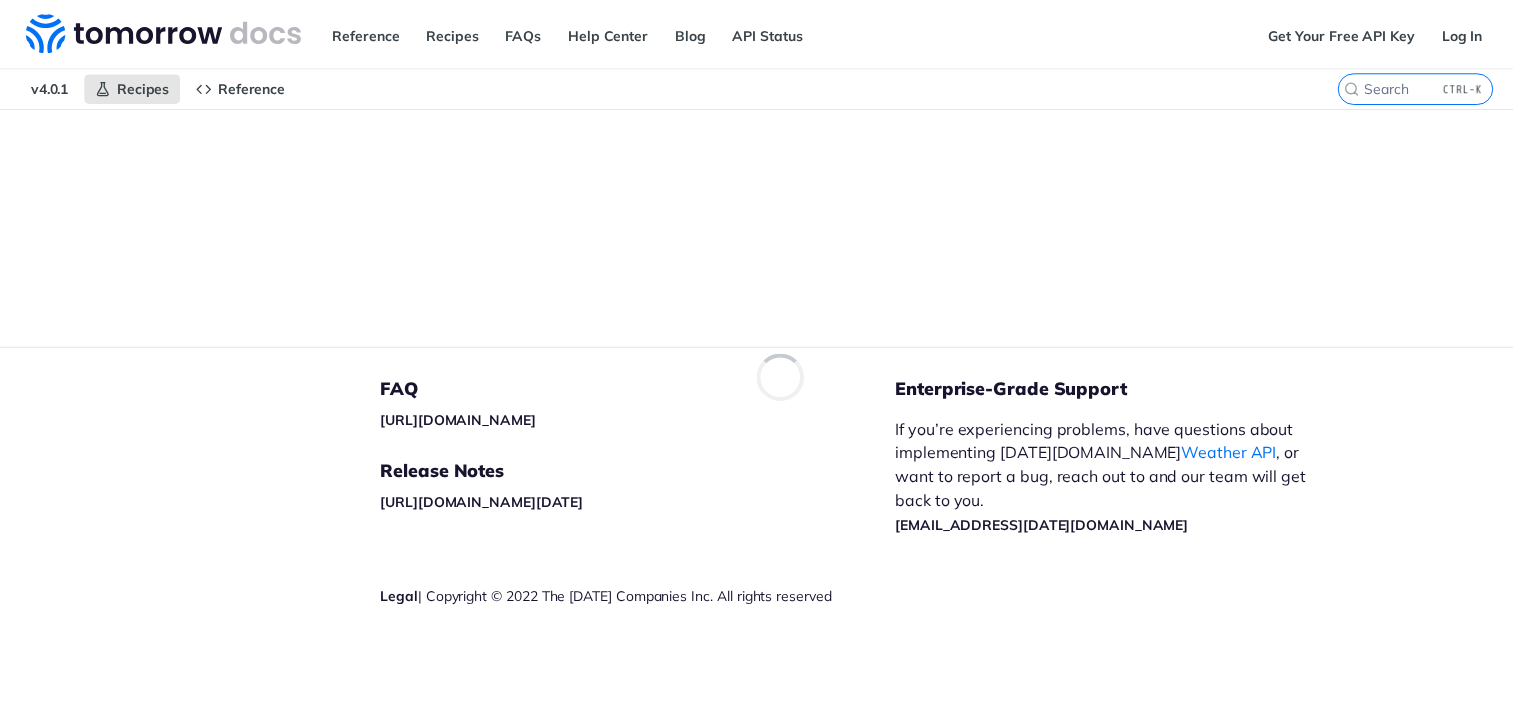 scroll, scrollTop: 0, scrollLeft: 0, axis: both 